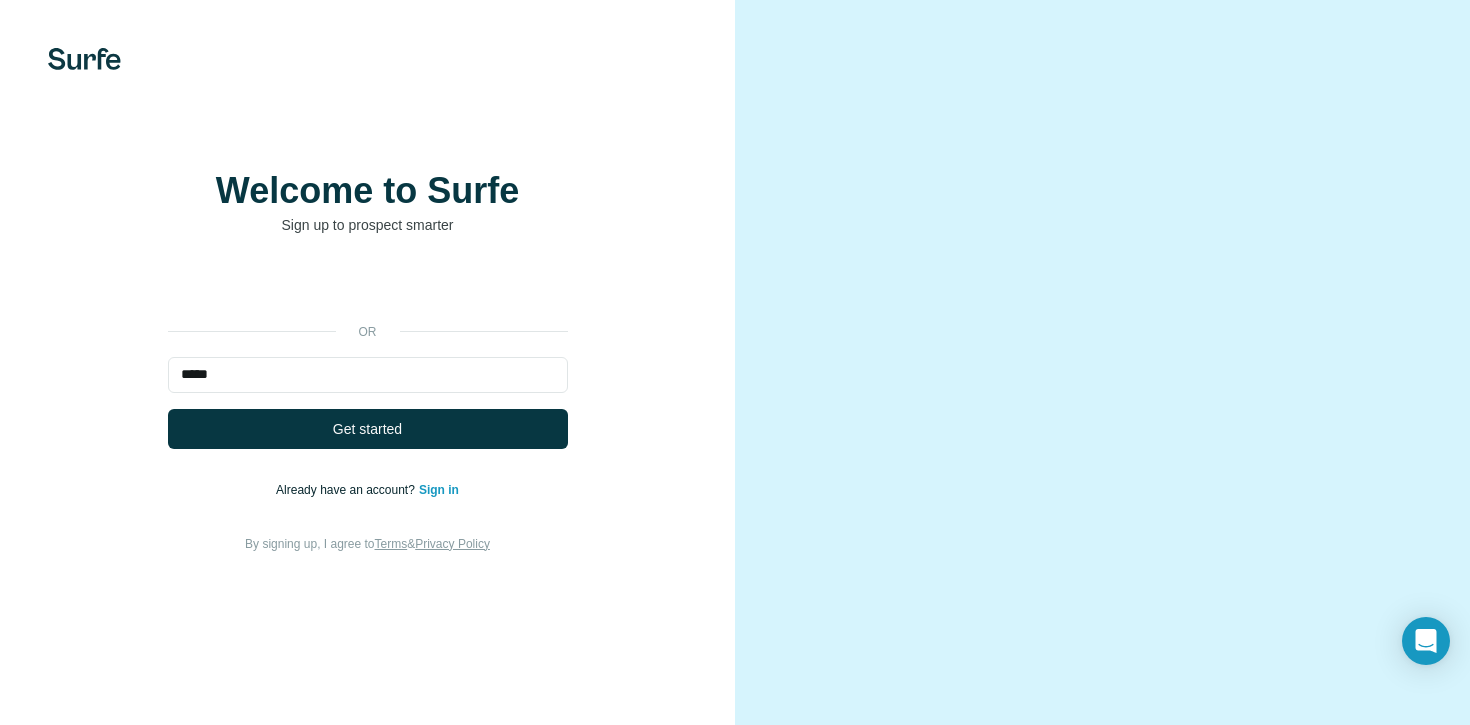 scroll, scrollTop: 0, scrollLeft: 0, axis: both 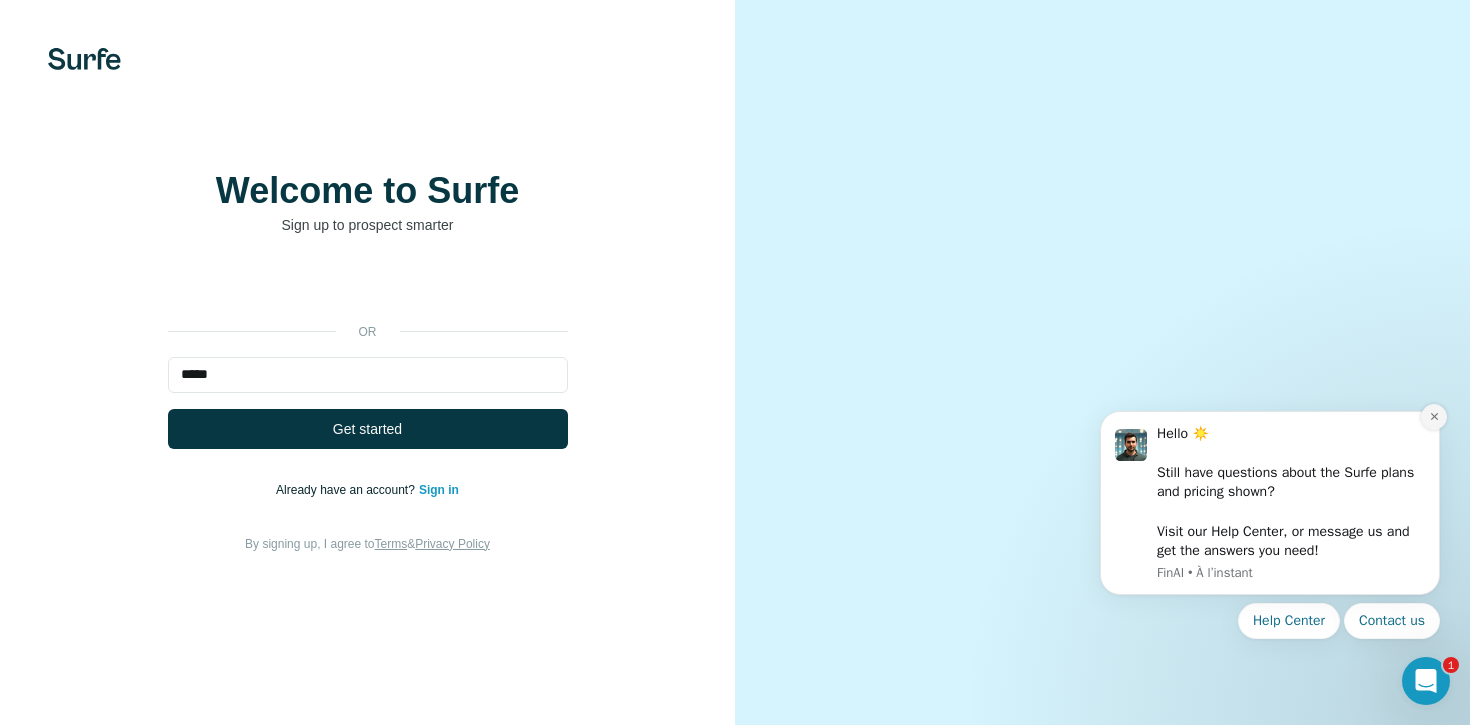 click 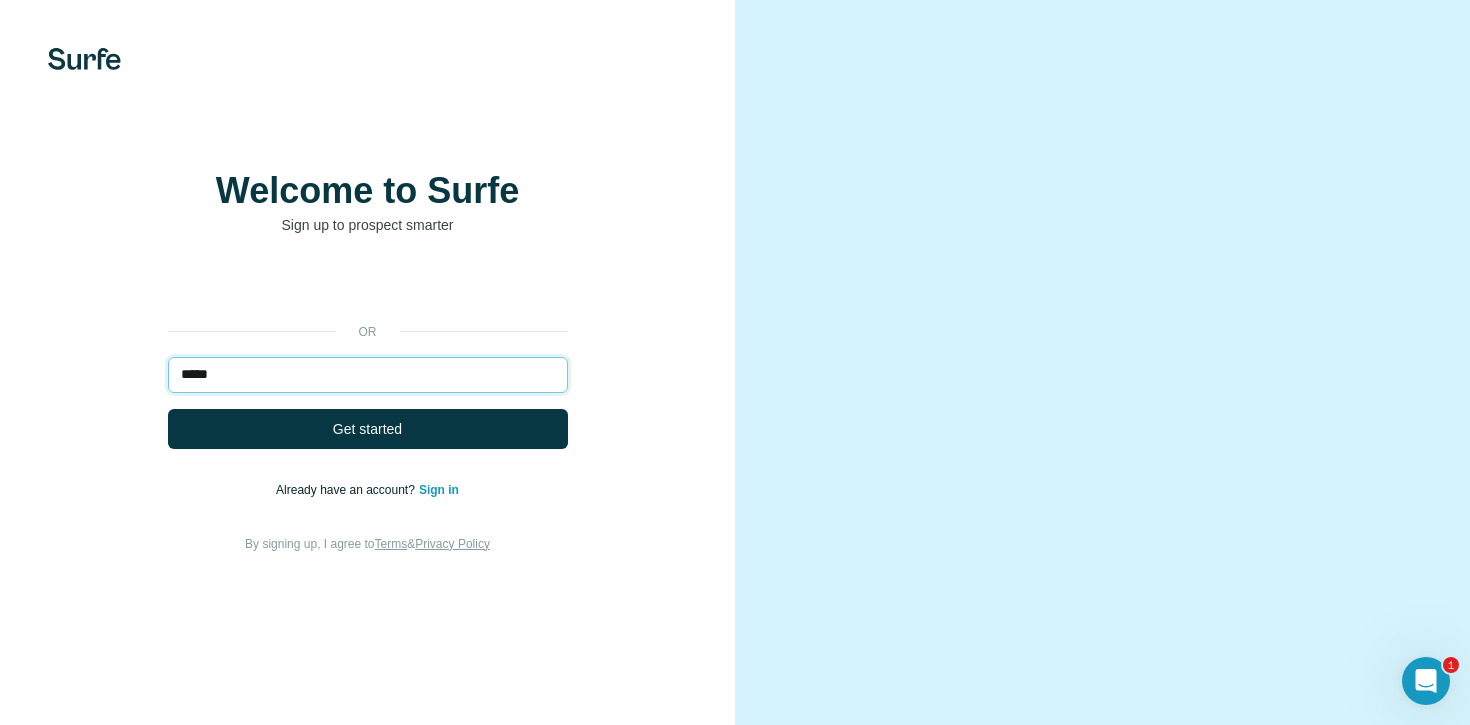 click on "*****" at bounding box center [368, 375] 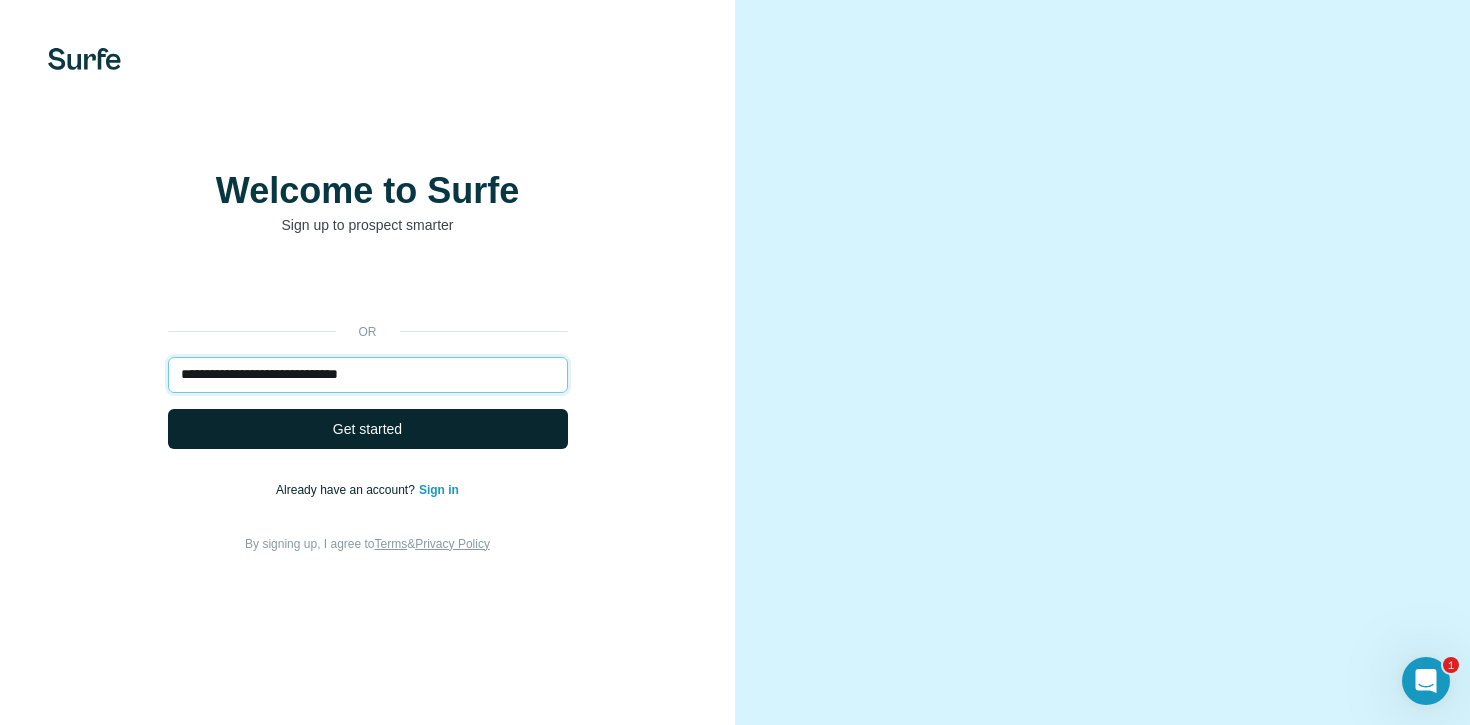 type on "**********" 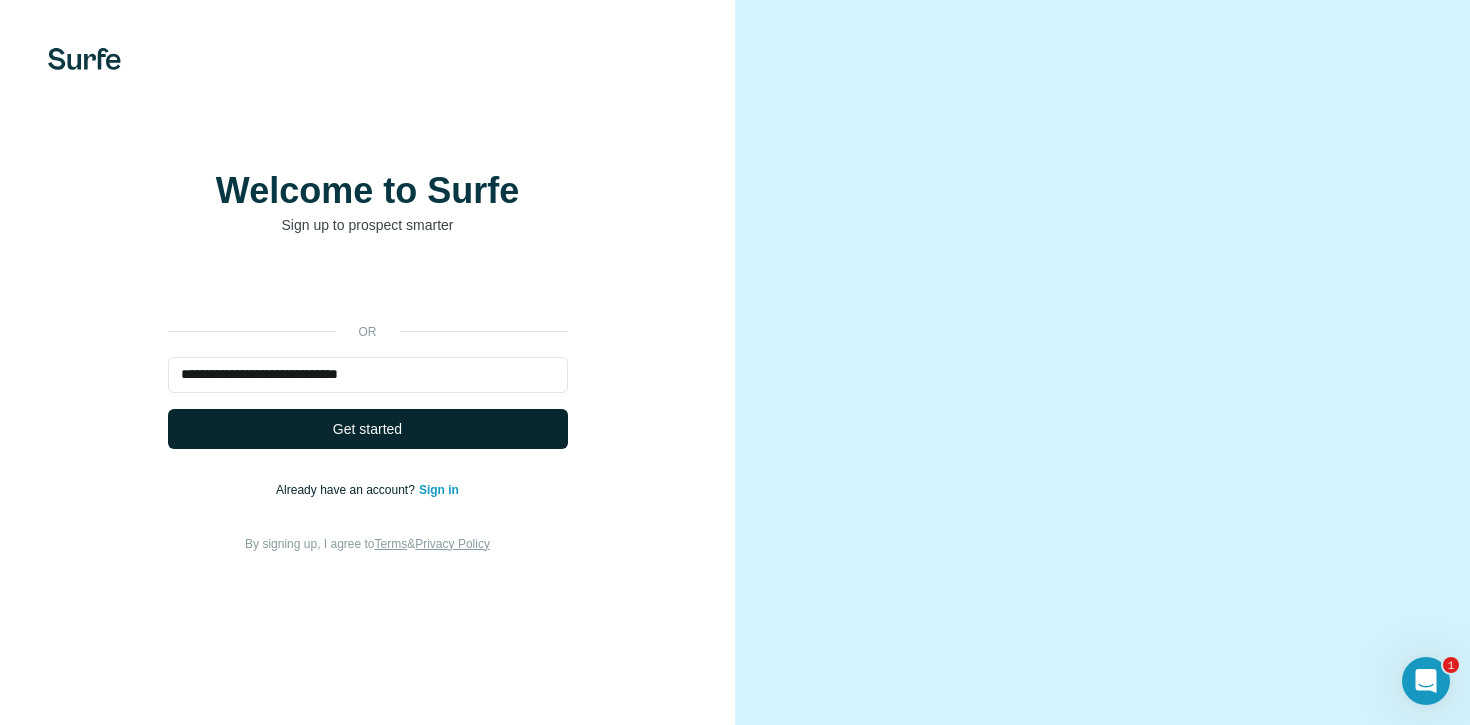 click on "Get started" at bounding box center [368, 429] 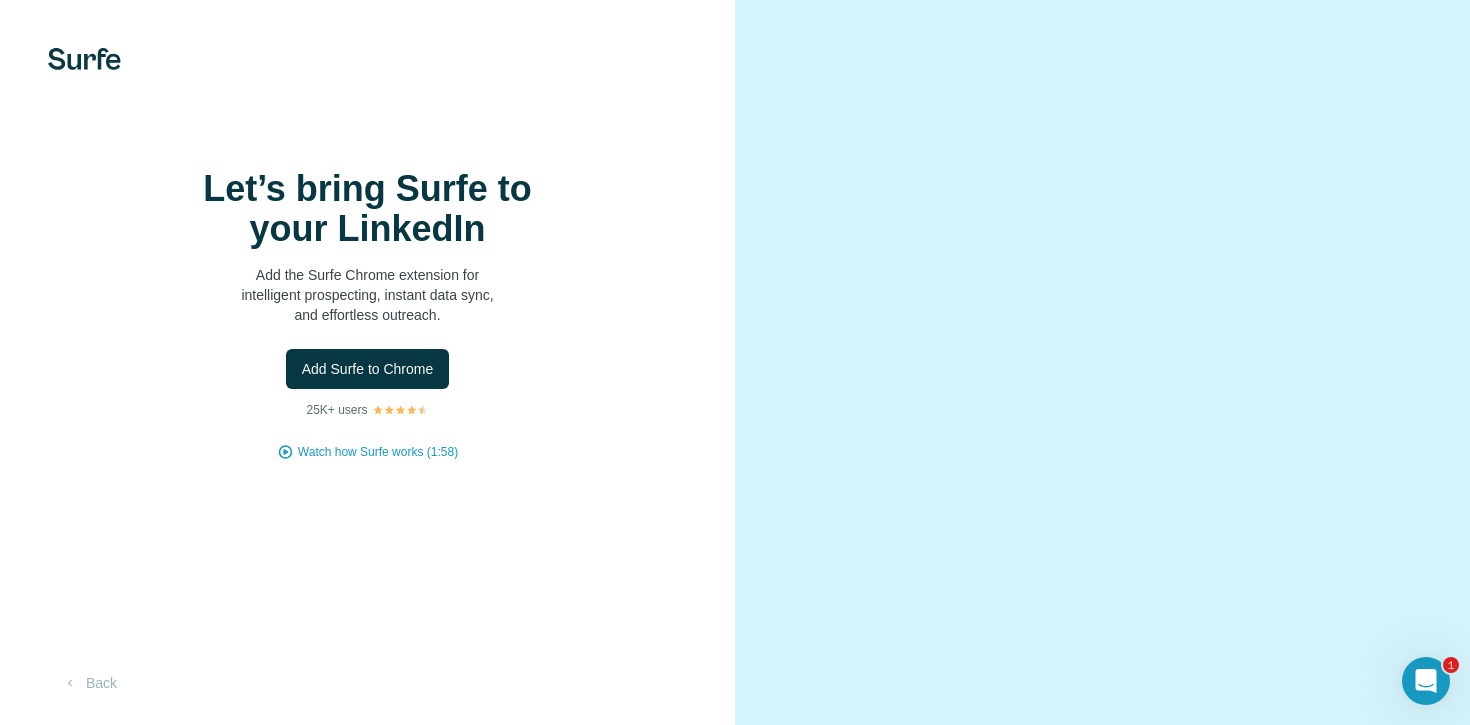 scroll, scrollTop: 0, scrollLeft: 0, axis: both 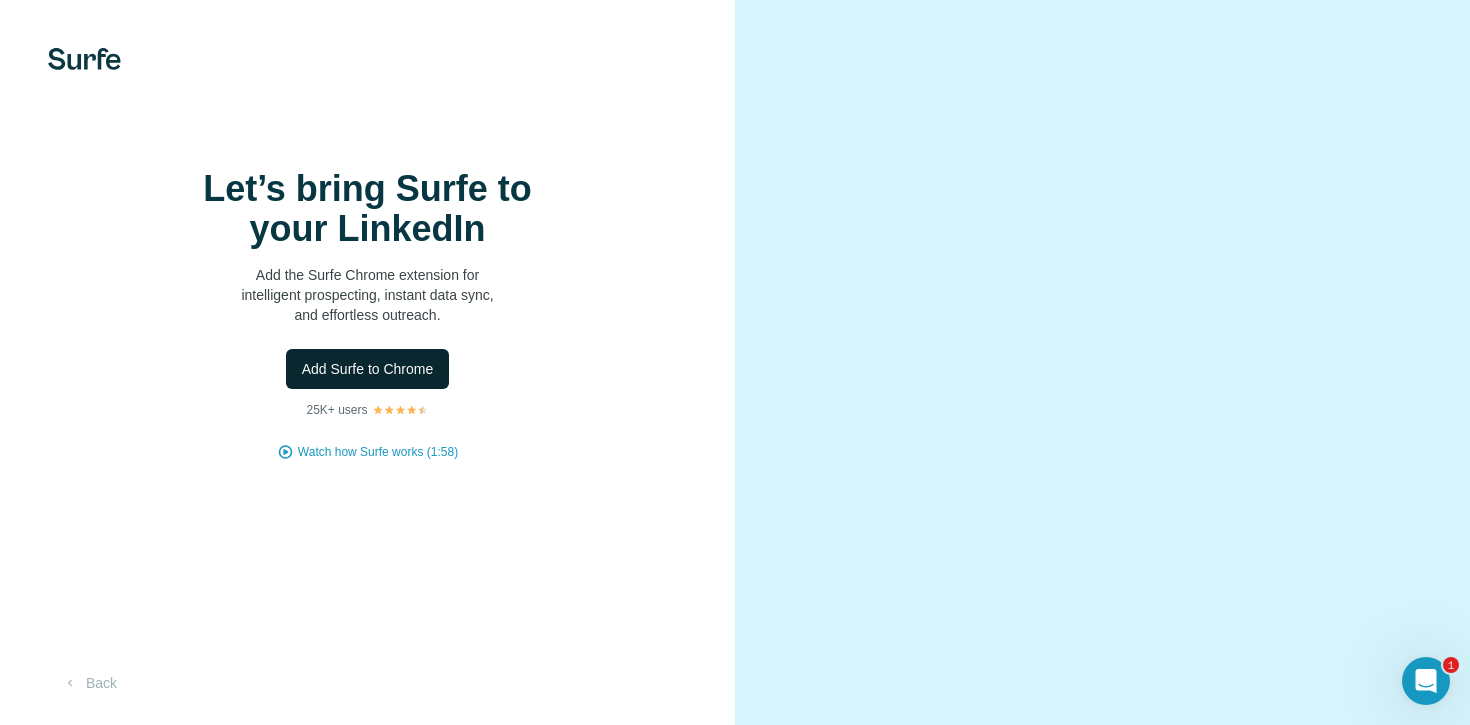 click on "Add Surfe to Chrome" at bounding box center (368, 369) 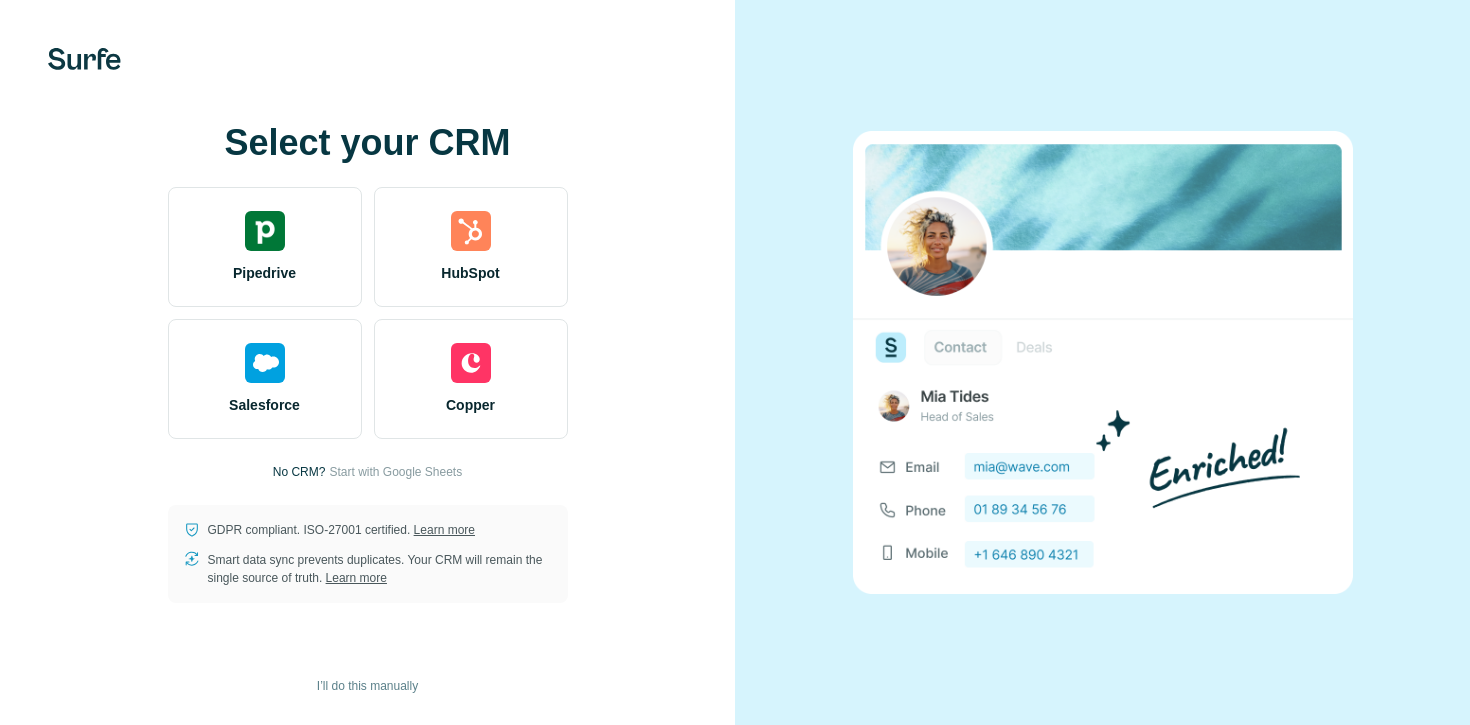 scroll, scrollTop: 0, scrollLeft: 0, axis: both 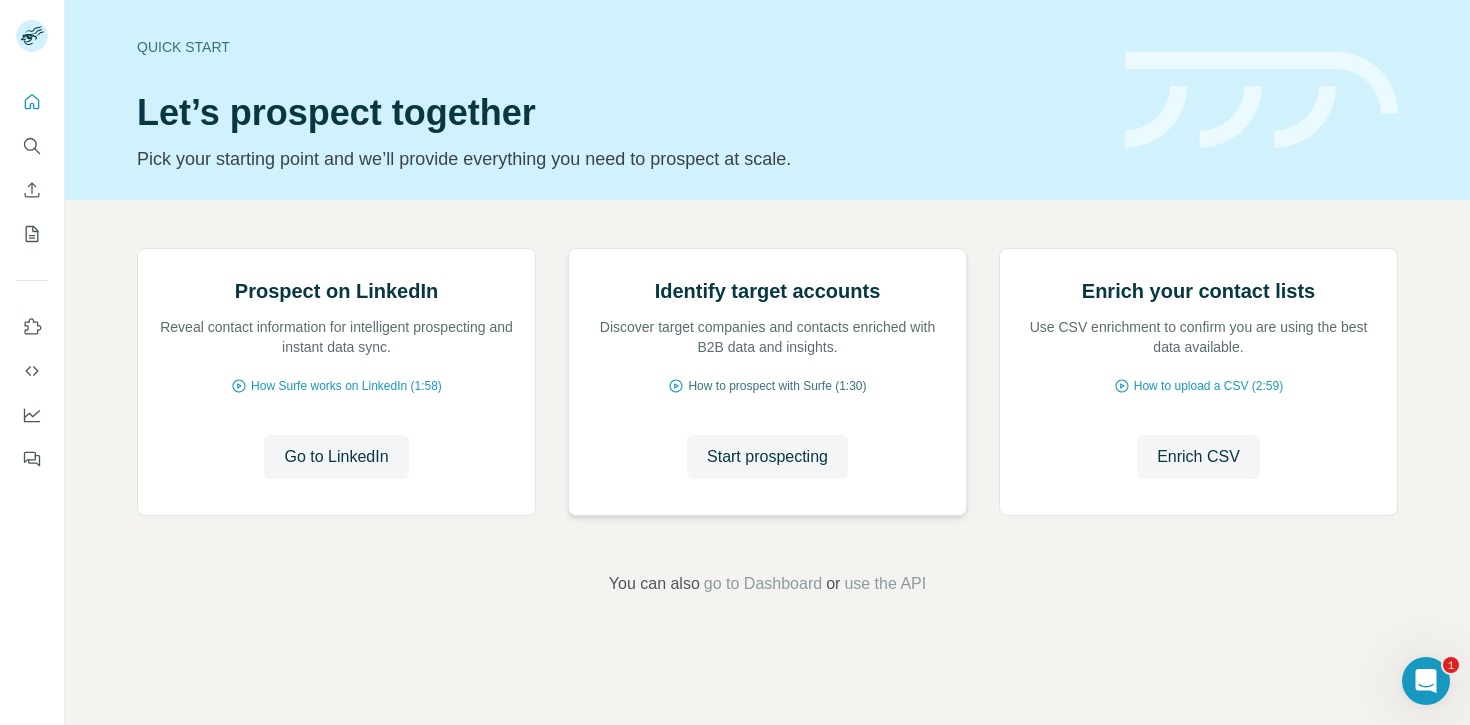 click on "How to prospect with Surfe (1:30)" at bounding box center [777, 386] 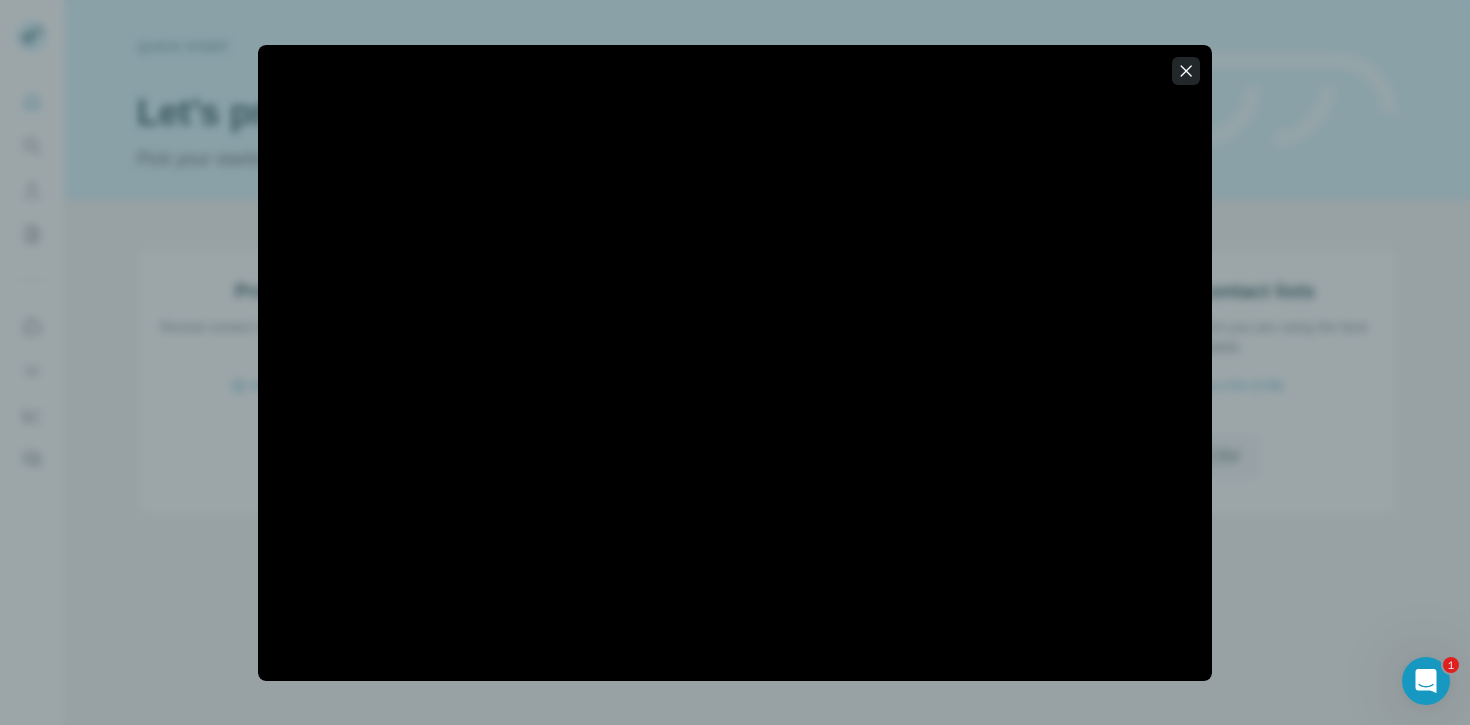 click 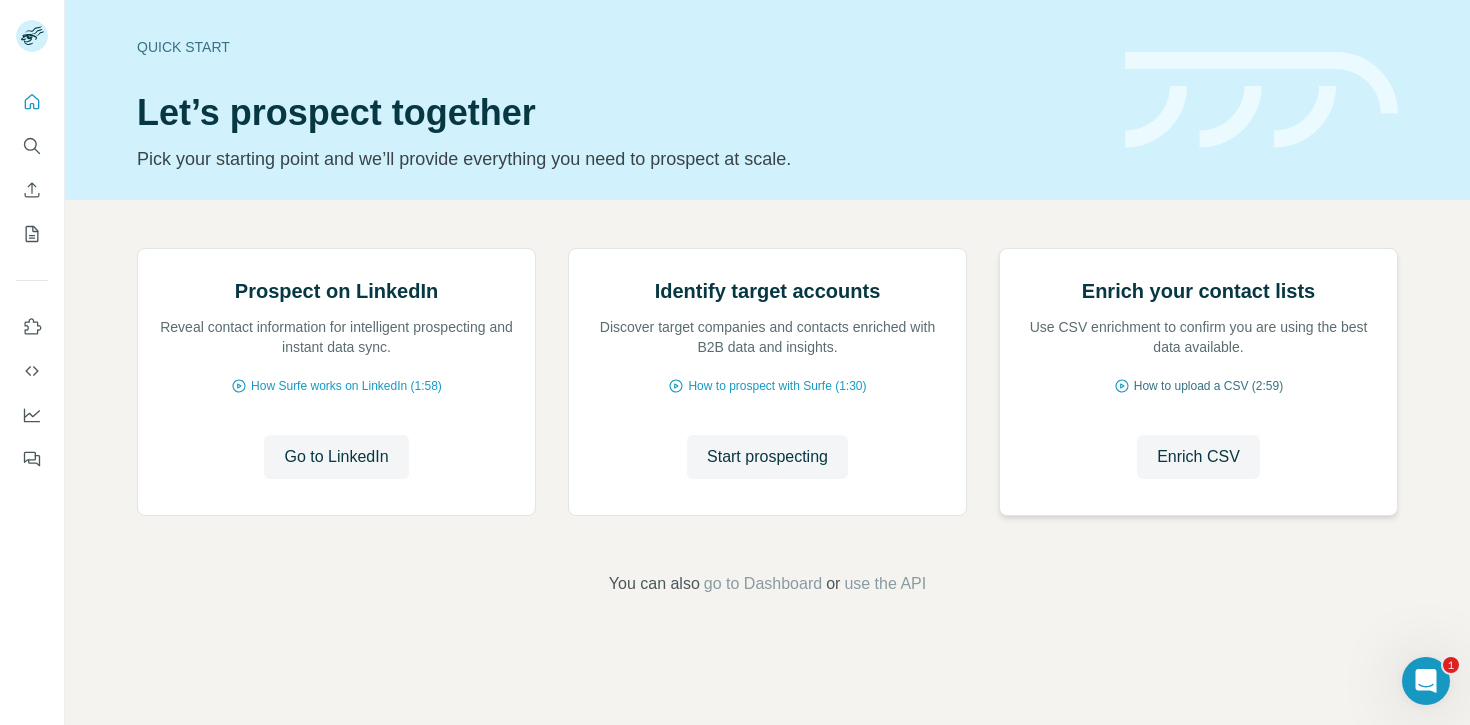 click on "How to upload a CSV (2:59)" at bounding box center [1208, 386] 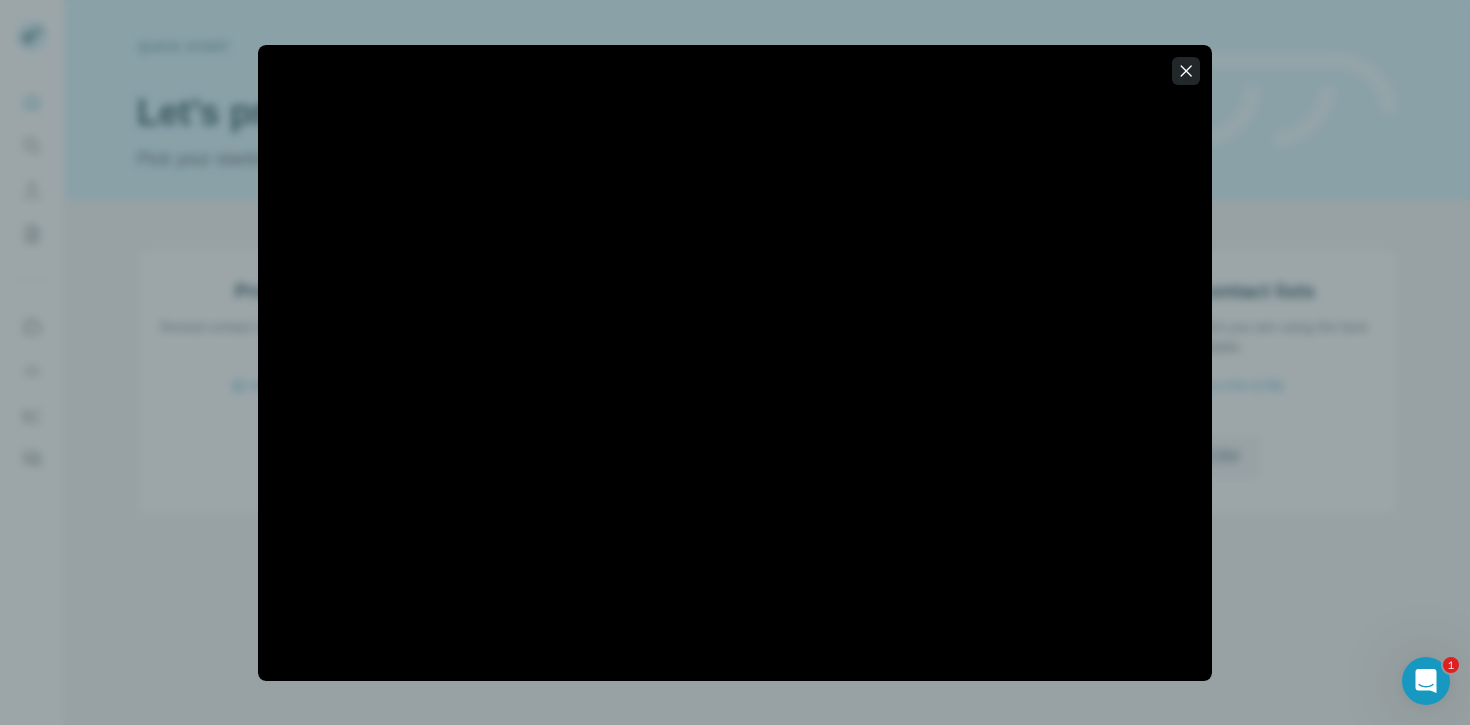 click 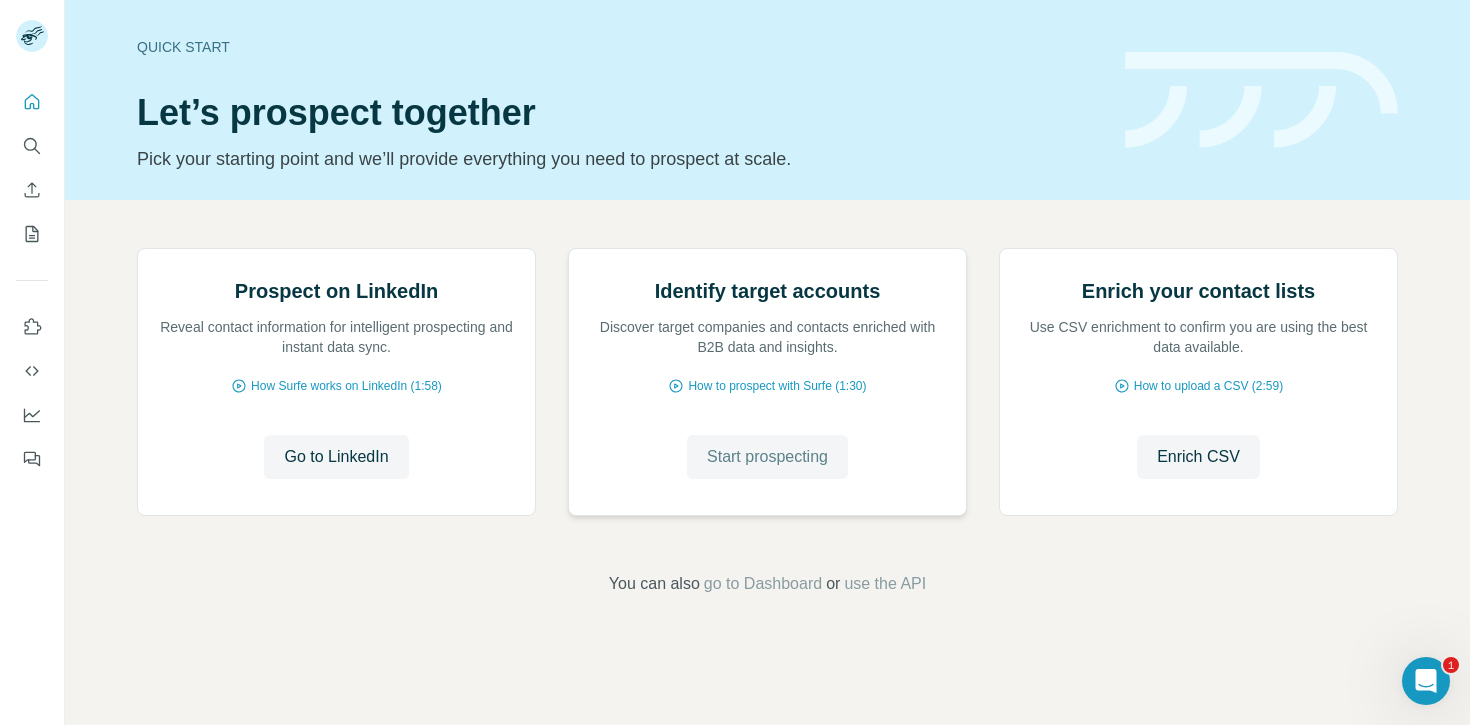 click on "Start prospecting" at bounding box center (767, 457) 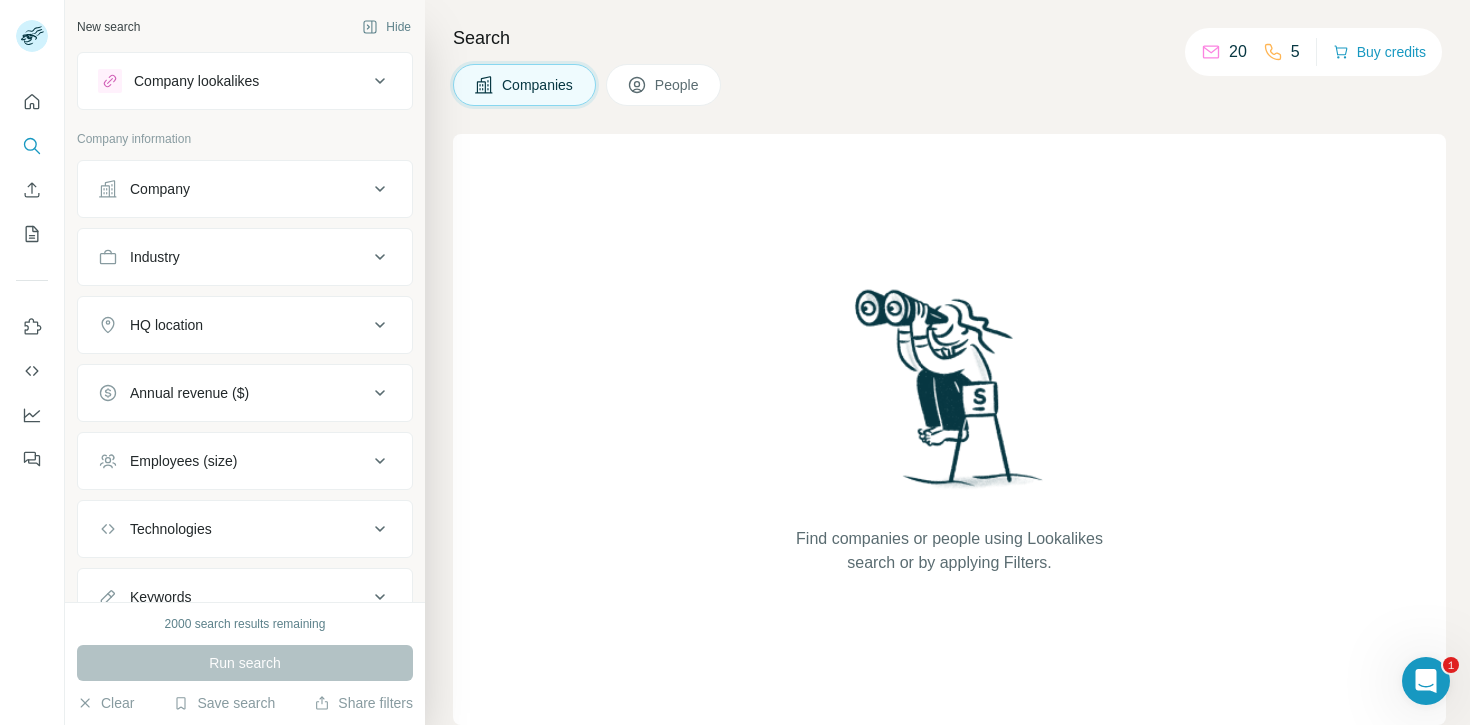 click on "Company" at bounding box center [233, 189] 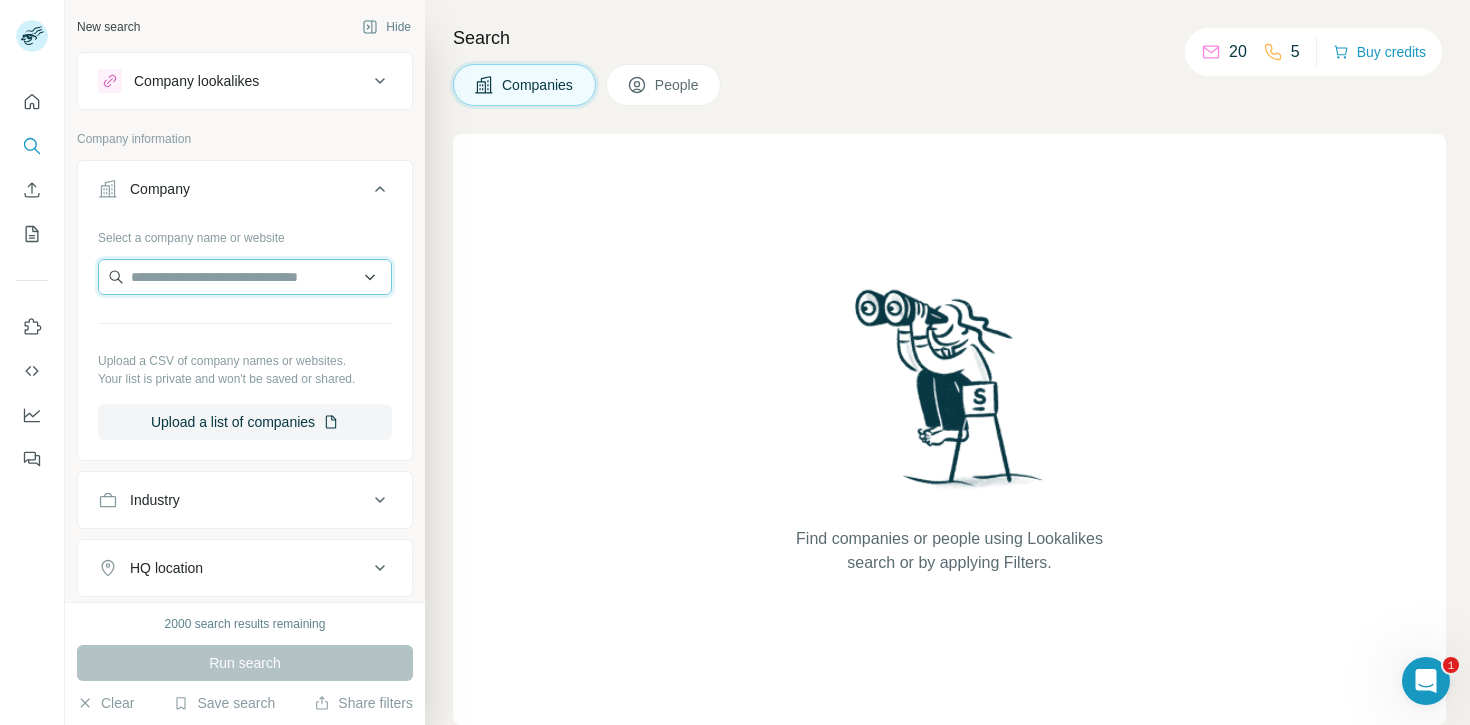 click at bounding box center (245, 277) 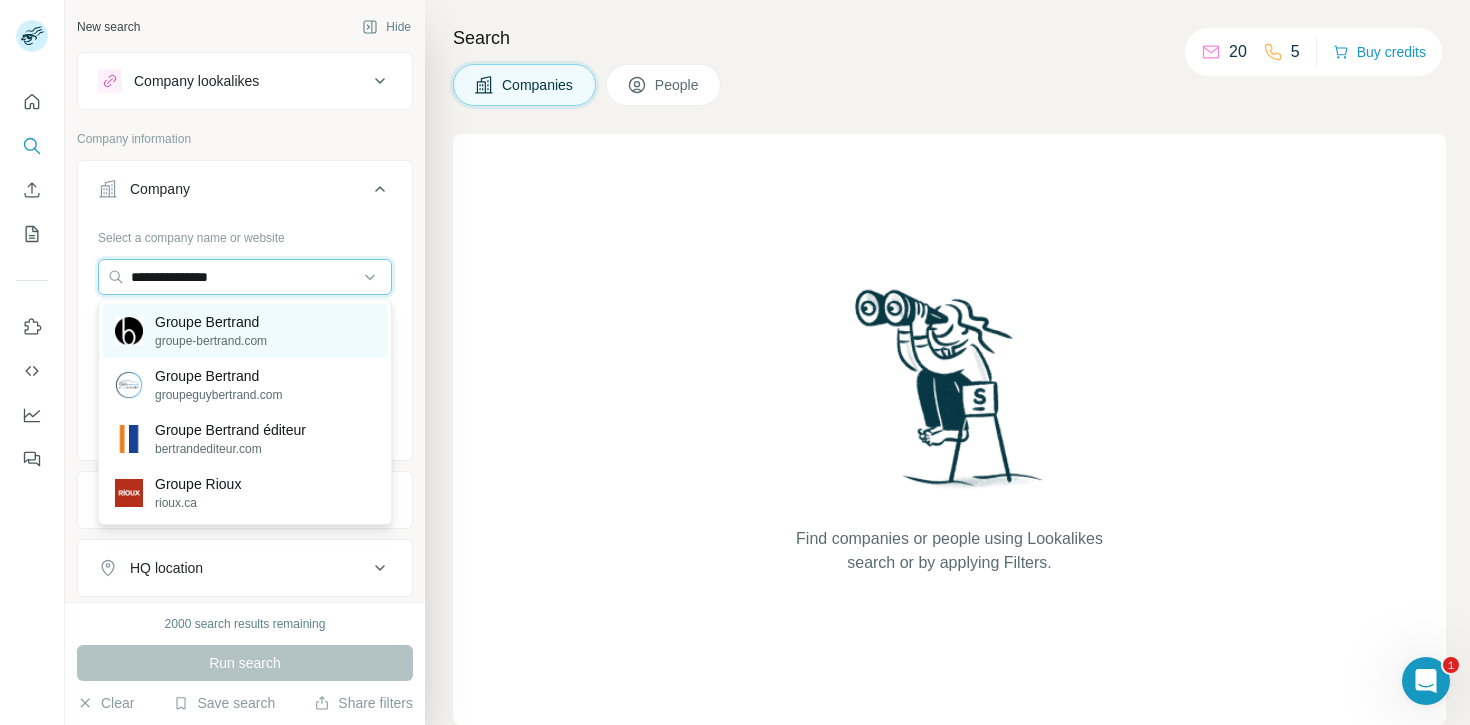 type on "**********" 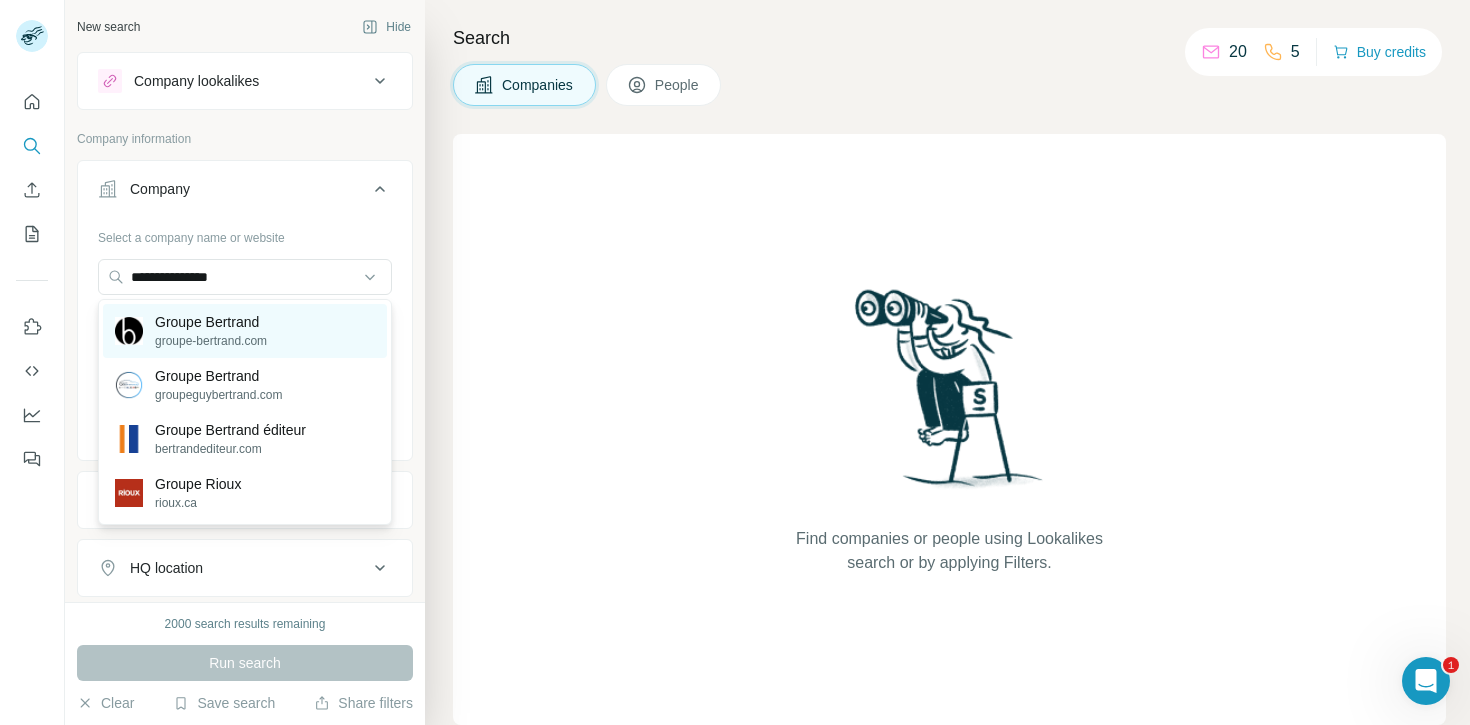 click on "Groupe Bertrand" at bounding box center (211, 322) 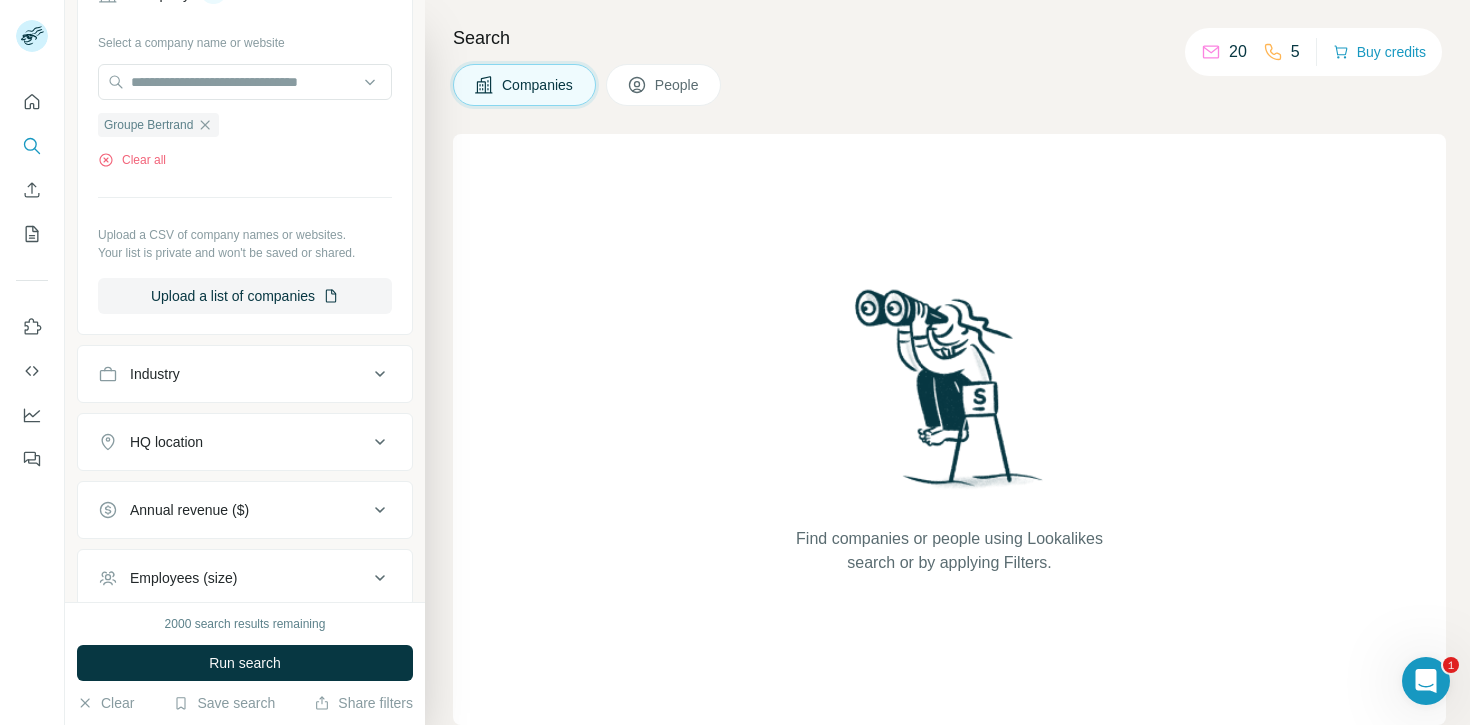 scroll, scrollTop: 201, scrollLeft: 0, axis: vertical 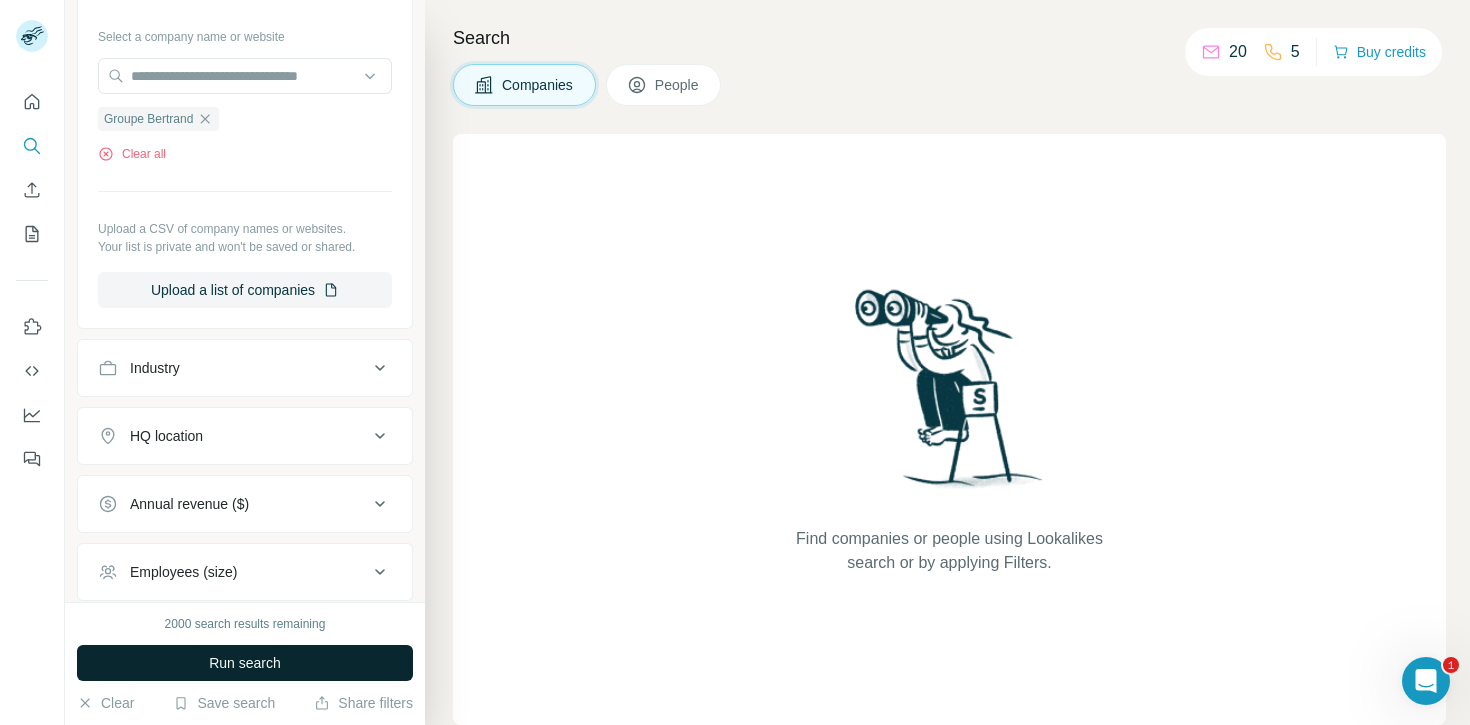 click on "Run search" at bounding box center [245, 663] 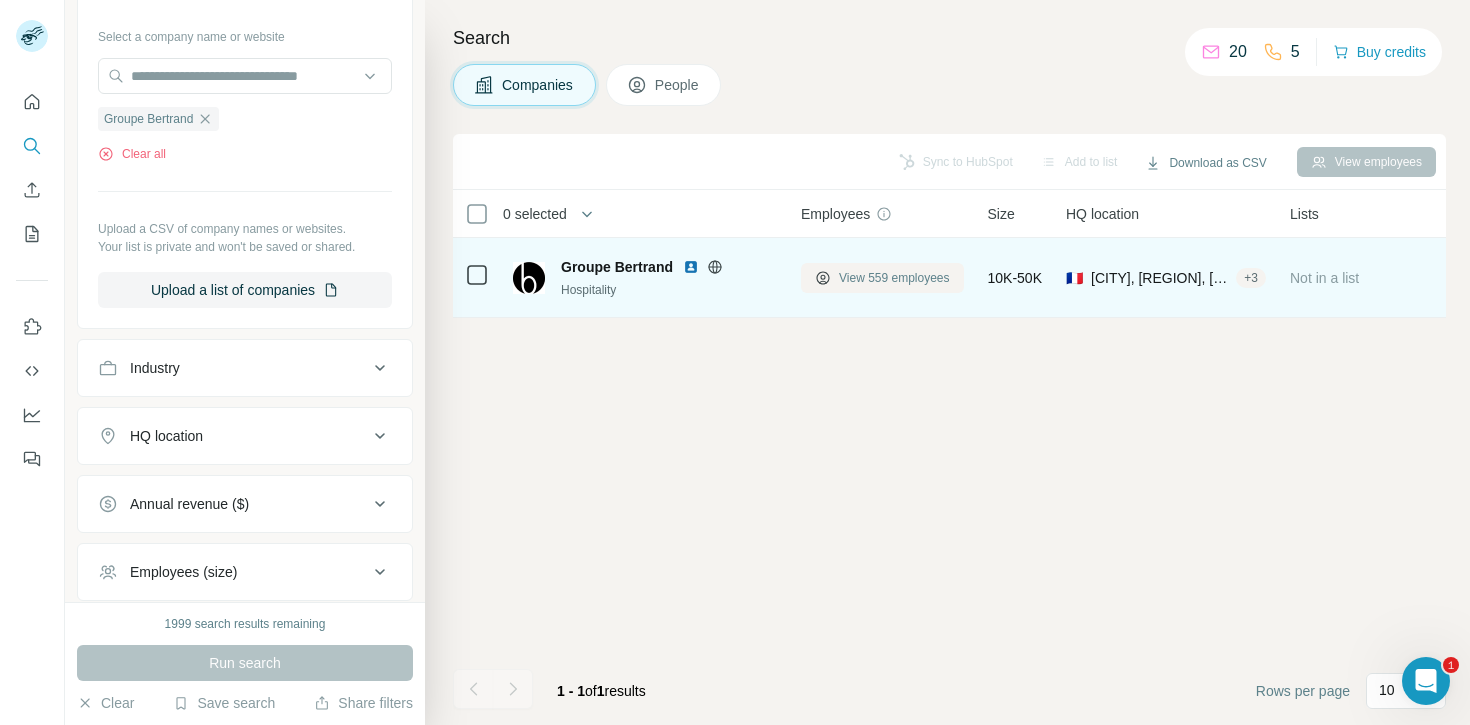 click on "View 559 employees" at bounding box center (882, 278) 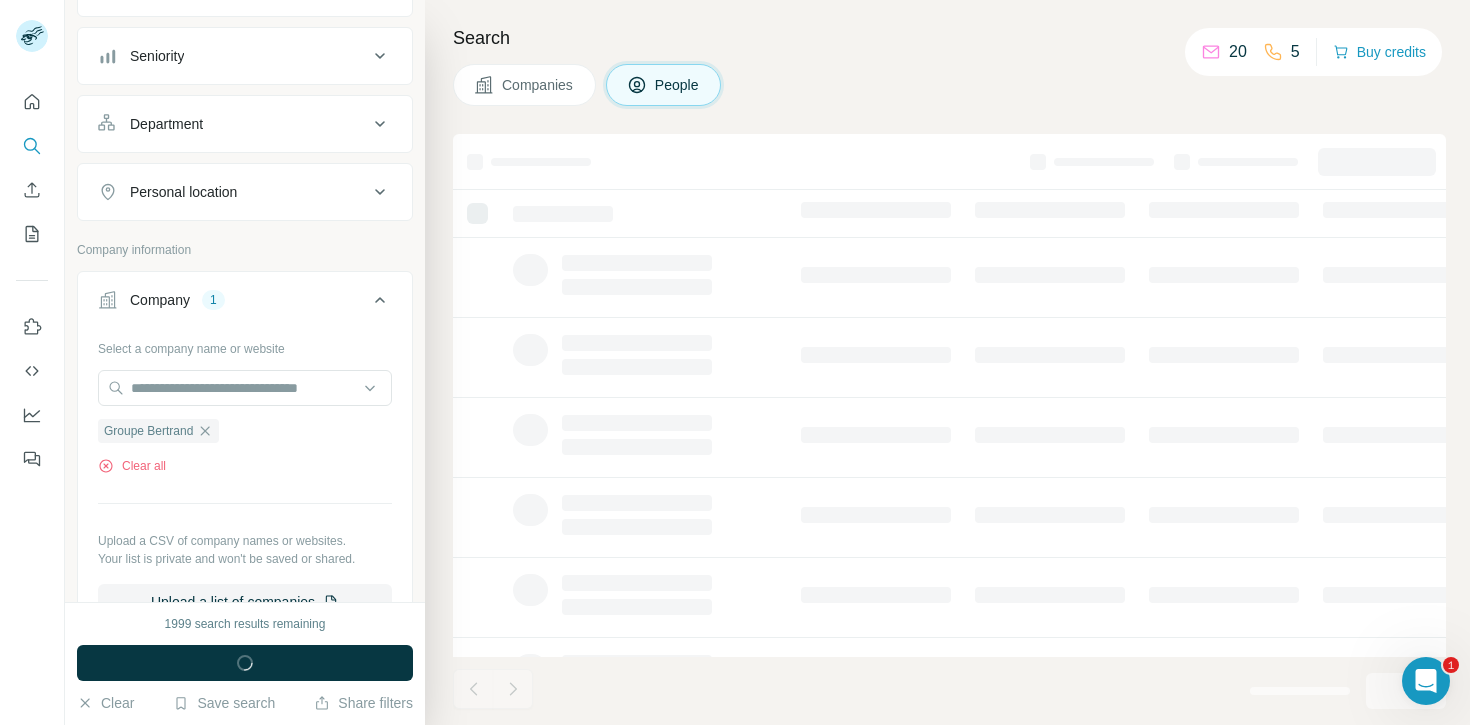 scroll, scrollTop: 513, scrollLeft: 0, axis: vertical 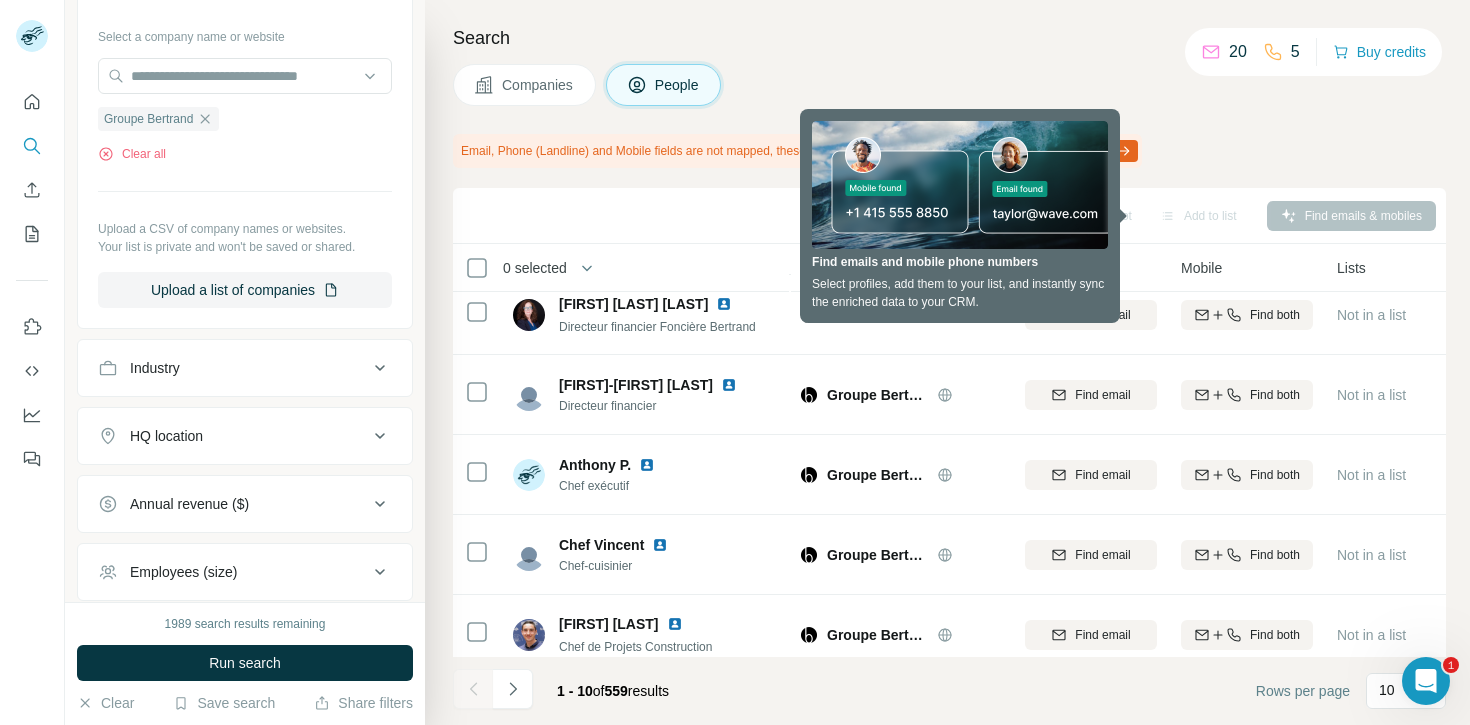 click on "Search" at bounding box center (949, 38) 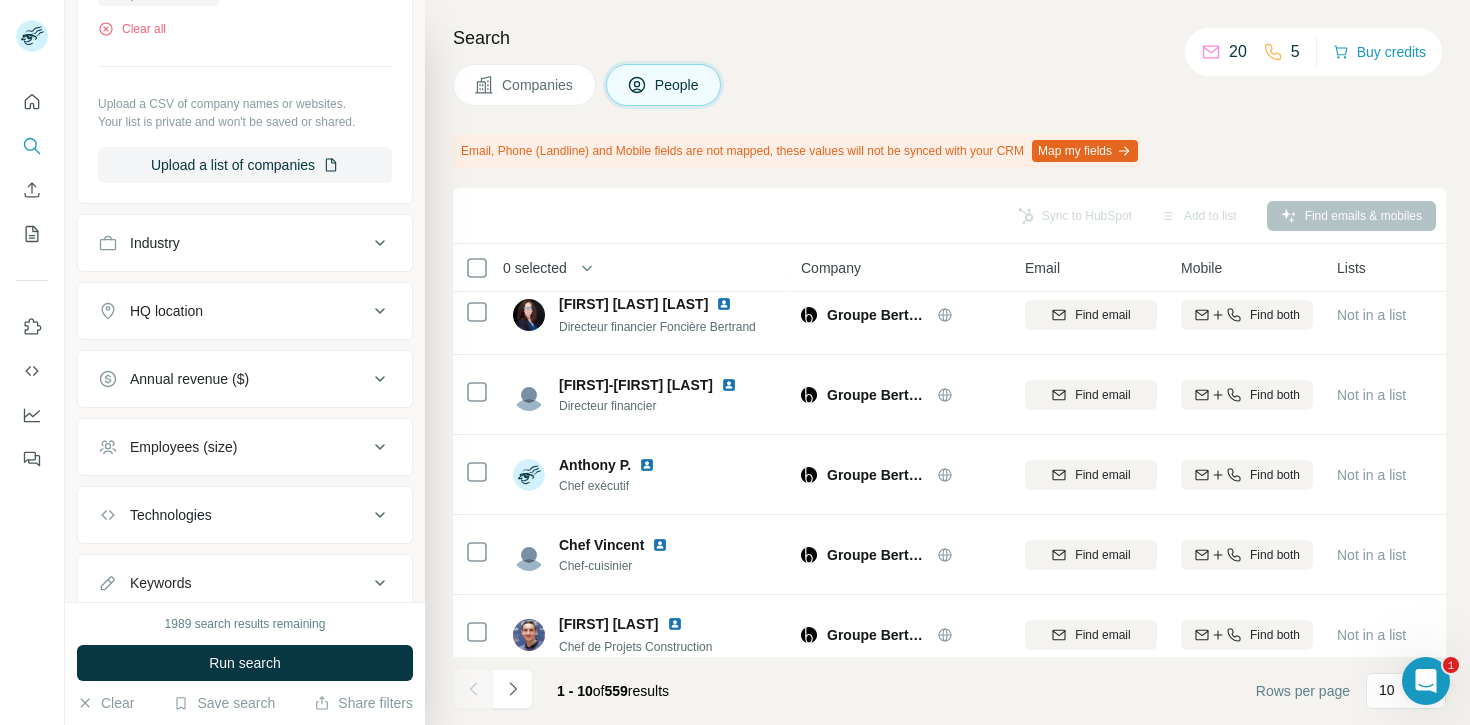 scroll, scrollTop: 704, scrollLeft: 0, axis: vertical 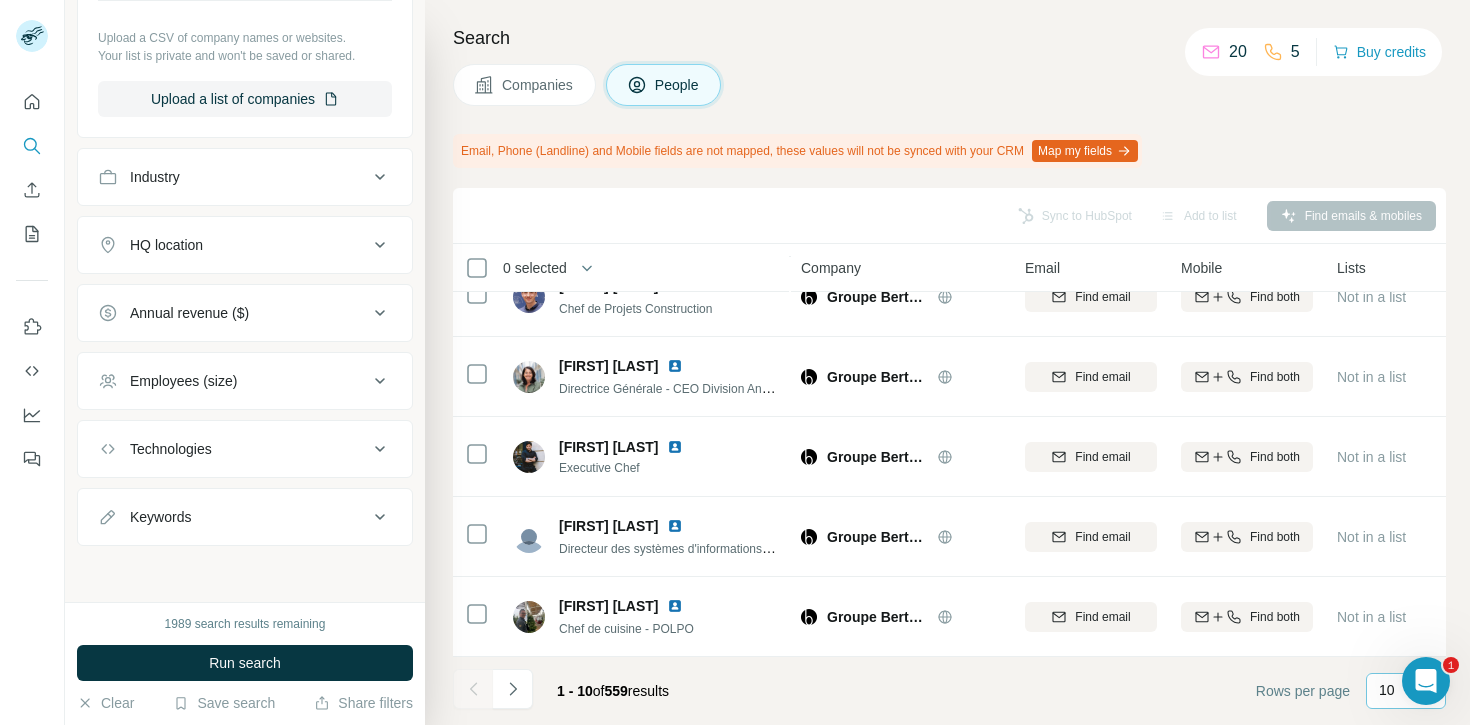 click on "10" at bounding box center [1387, 690] 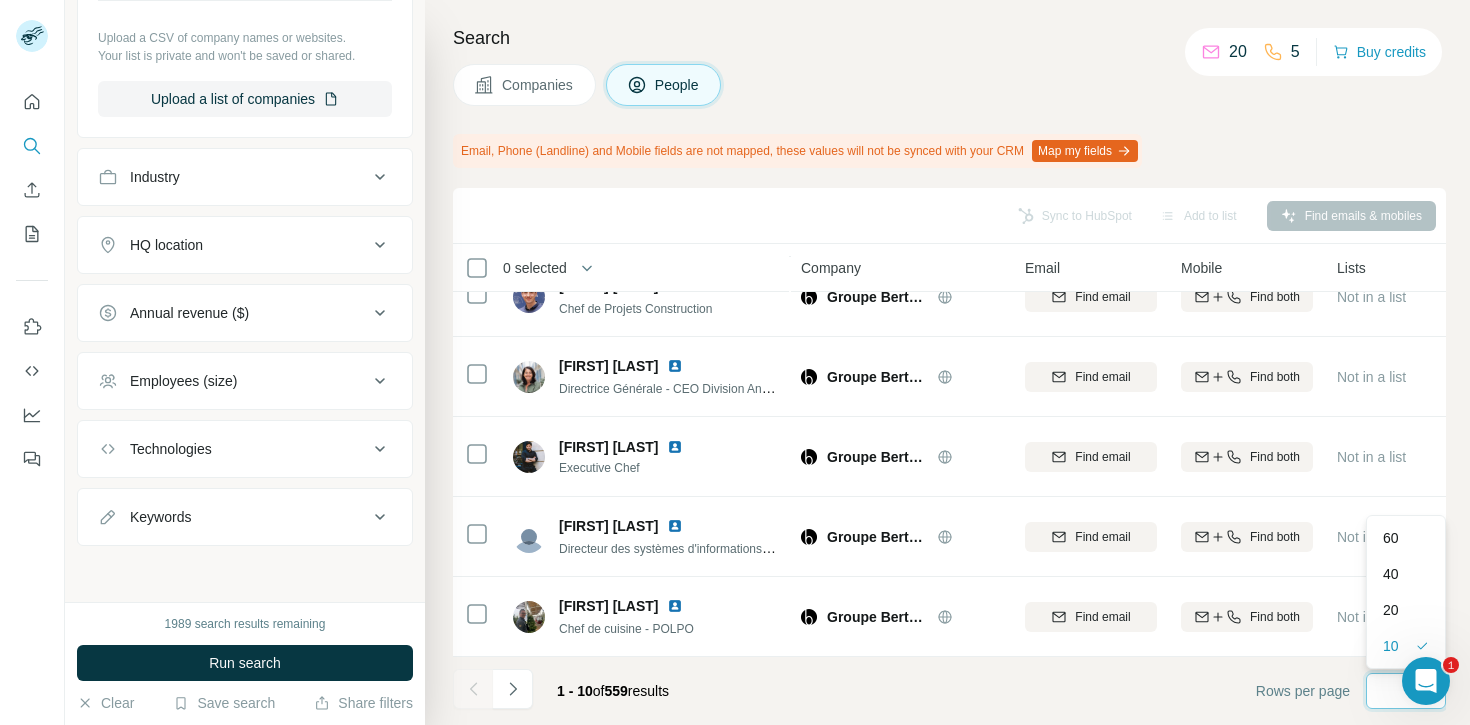 scroll, scrollTop: 0, scrollLeft: 0, axis: both 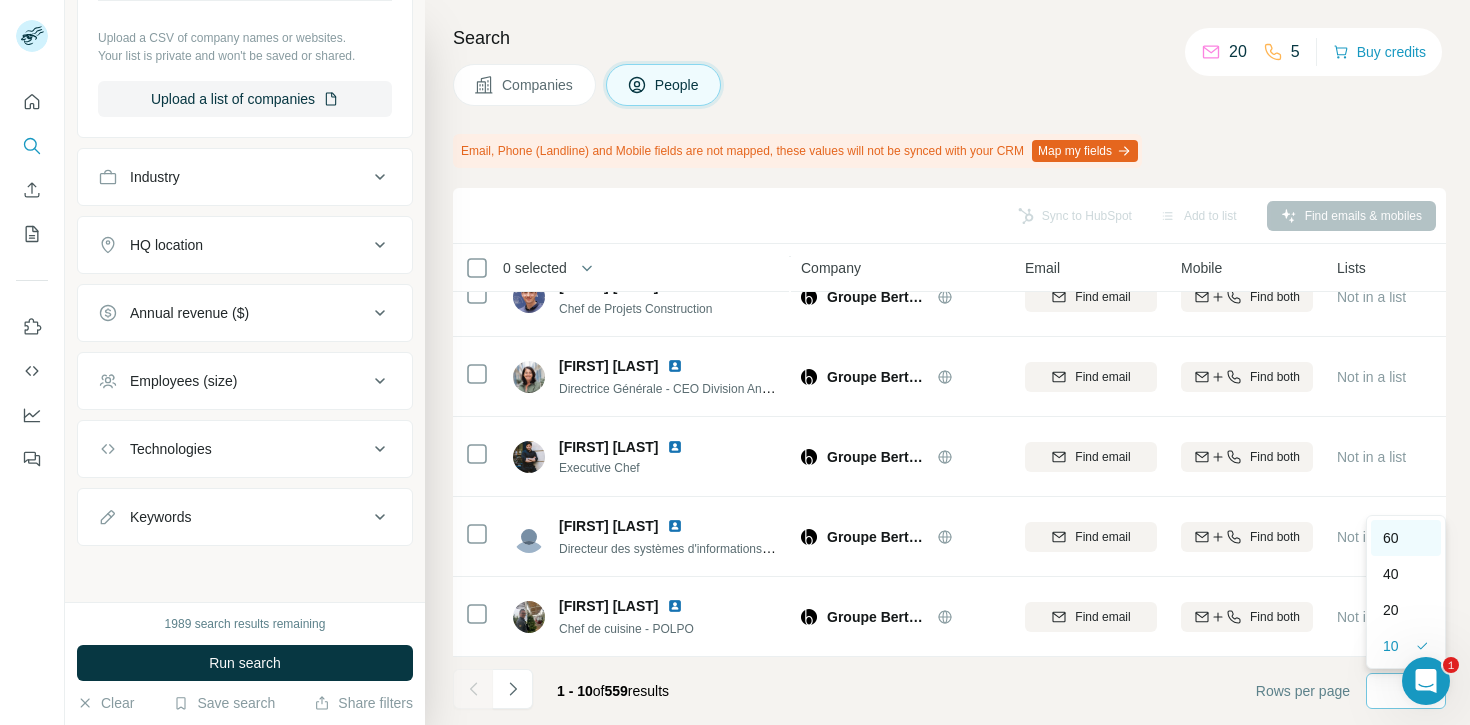 click on "60" at bounding box center [1391, 538] 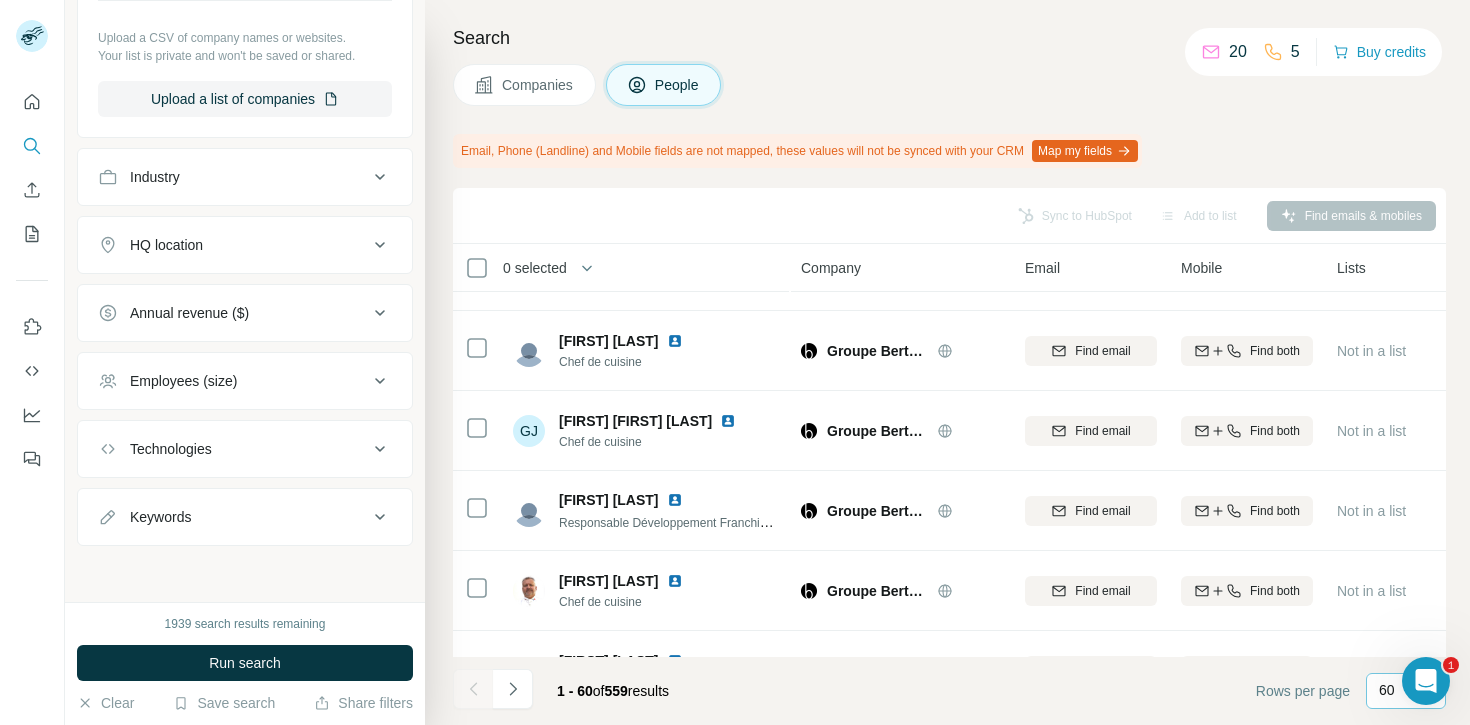 scroll, scrollTop: 1586, scrollLeft: 0, axis: vertical 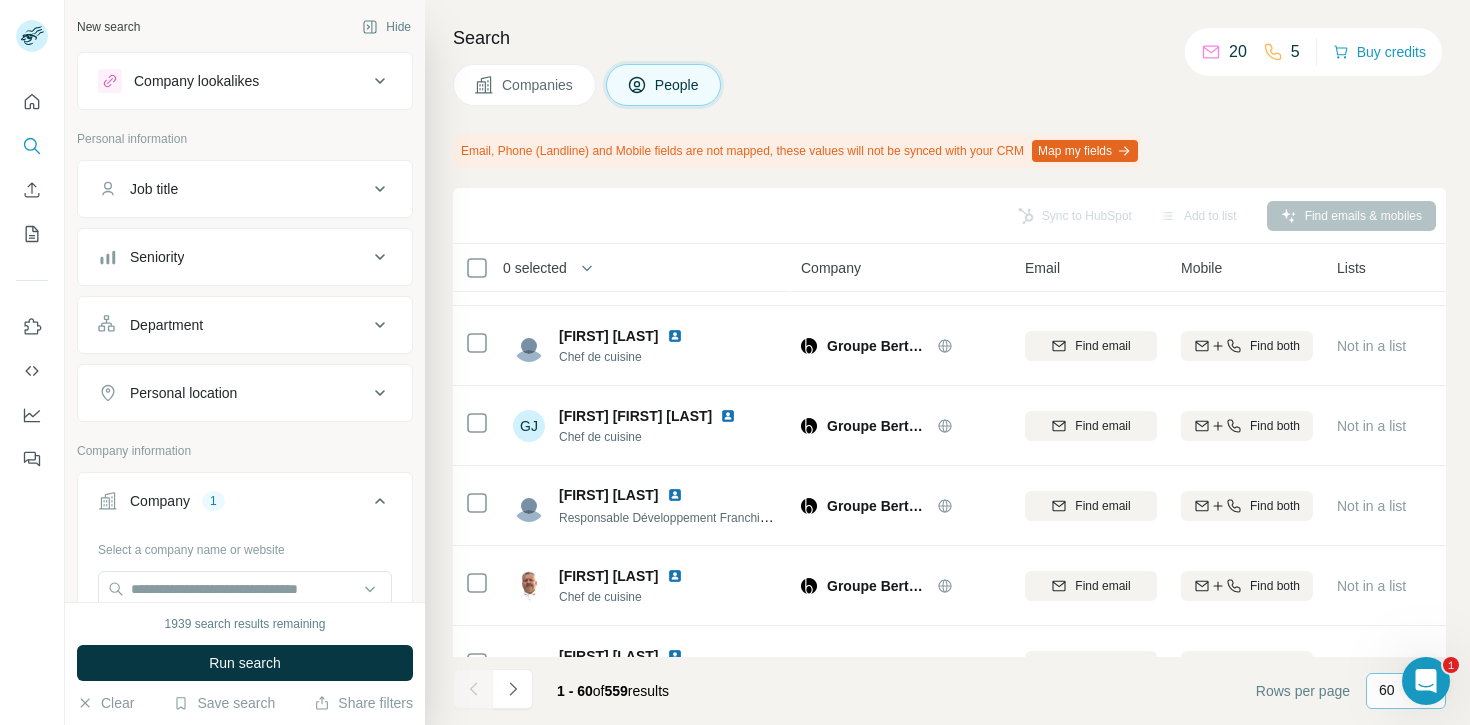 click on "Job title" at bounding box center [233, 189] 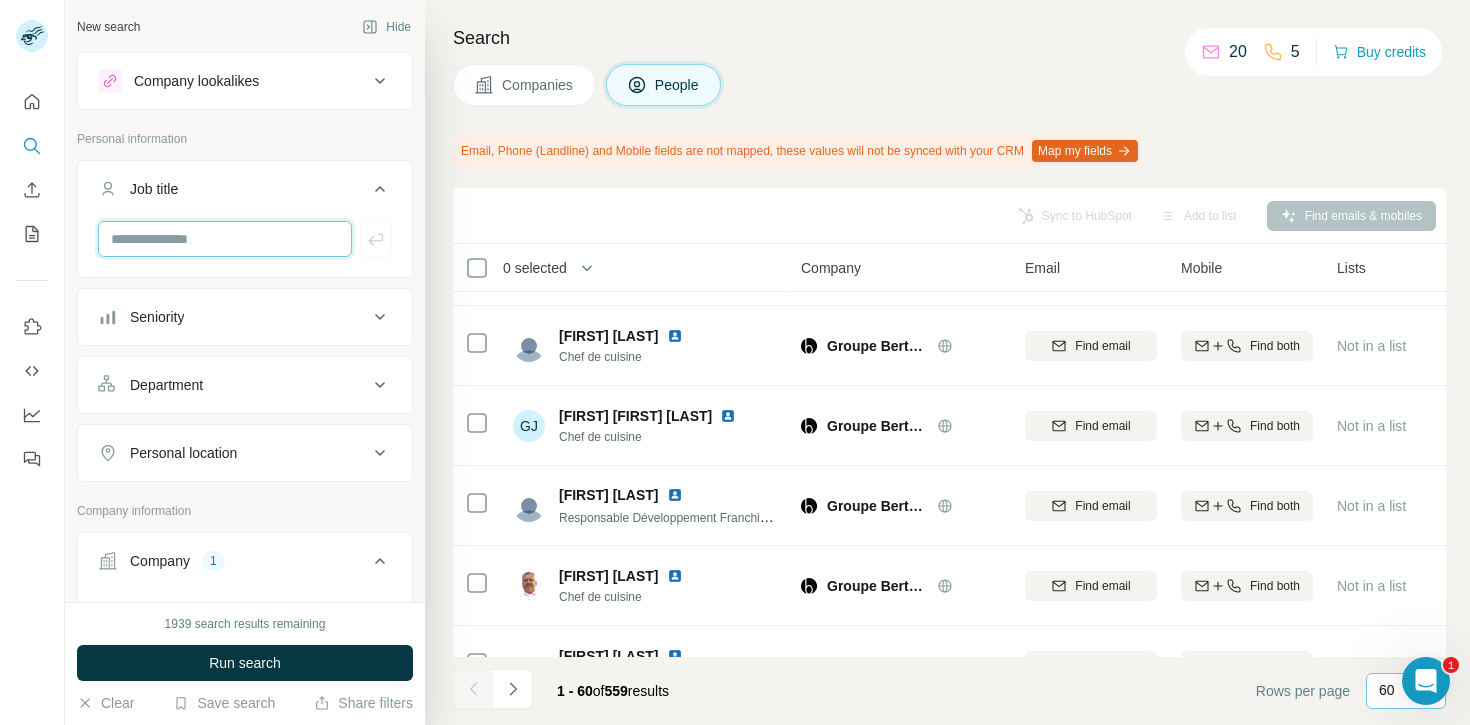 click at bounding box center [225, 239] 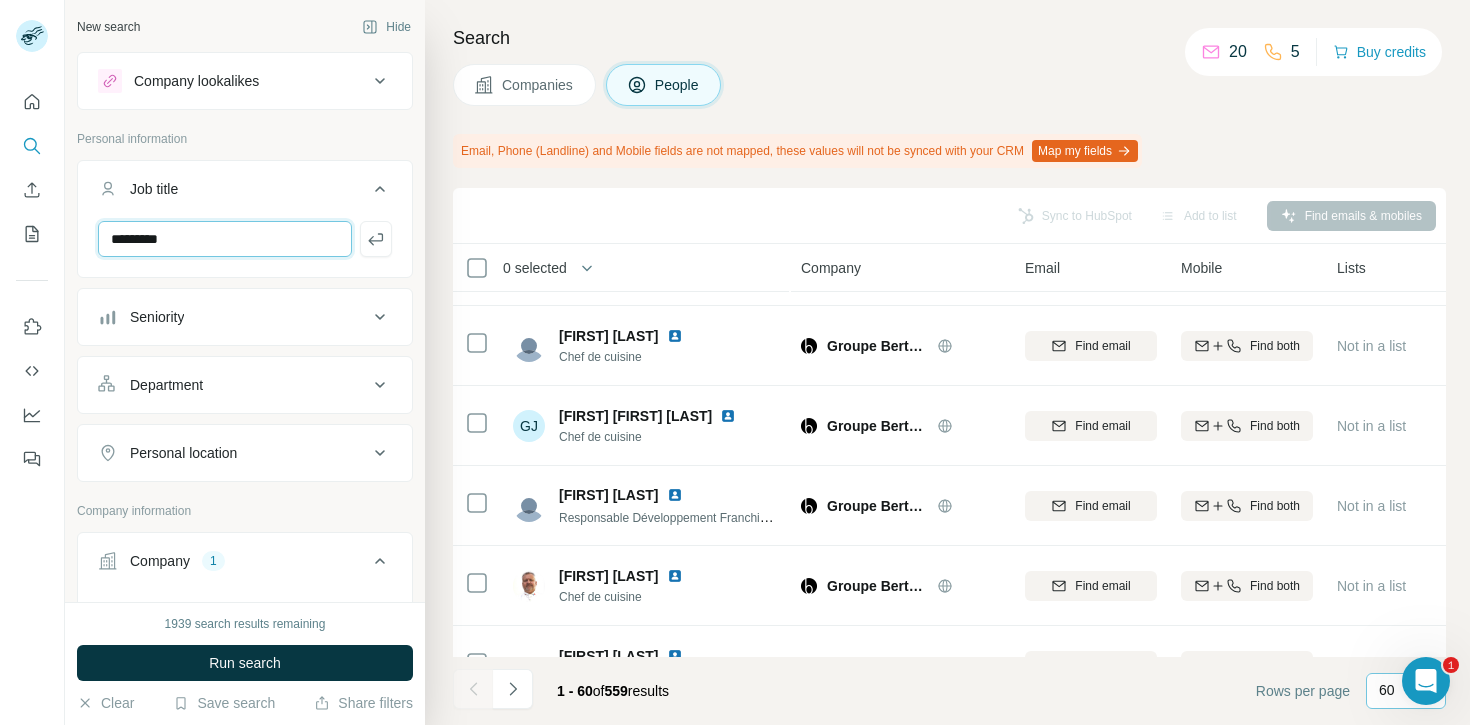 scroll, scrollTop: 1, scrollLeft: 0, axis: vertical 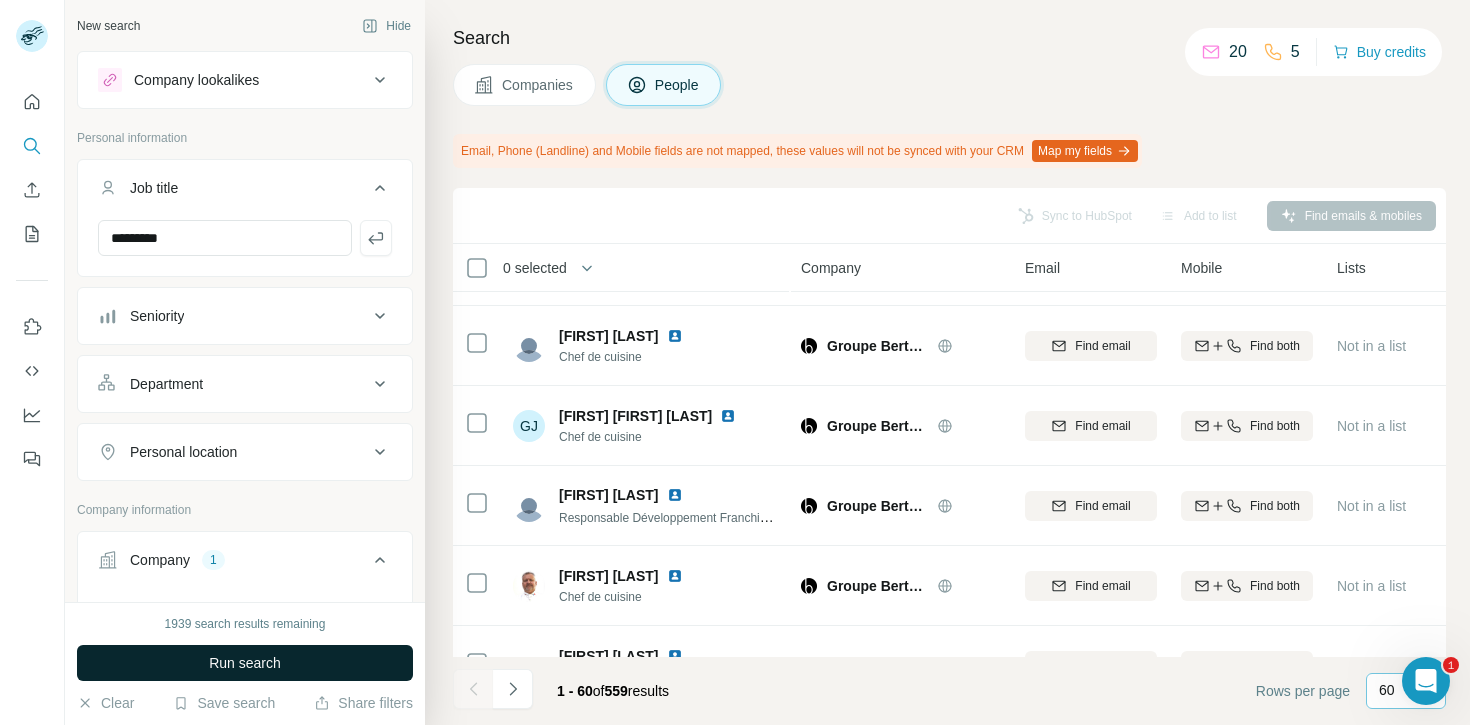 click on "Run search" at bounding box center (245, 663) 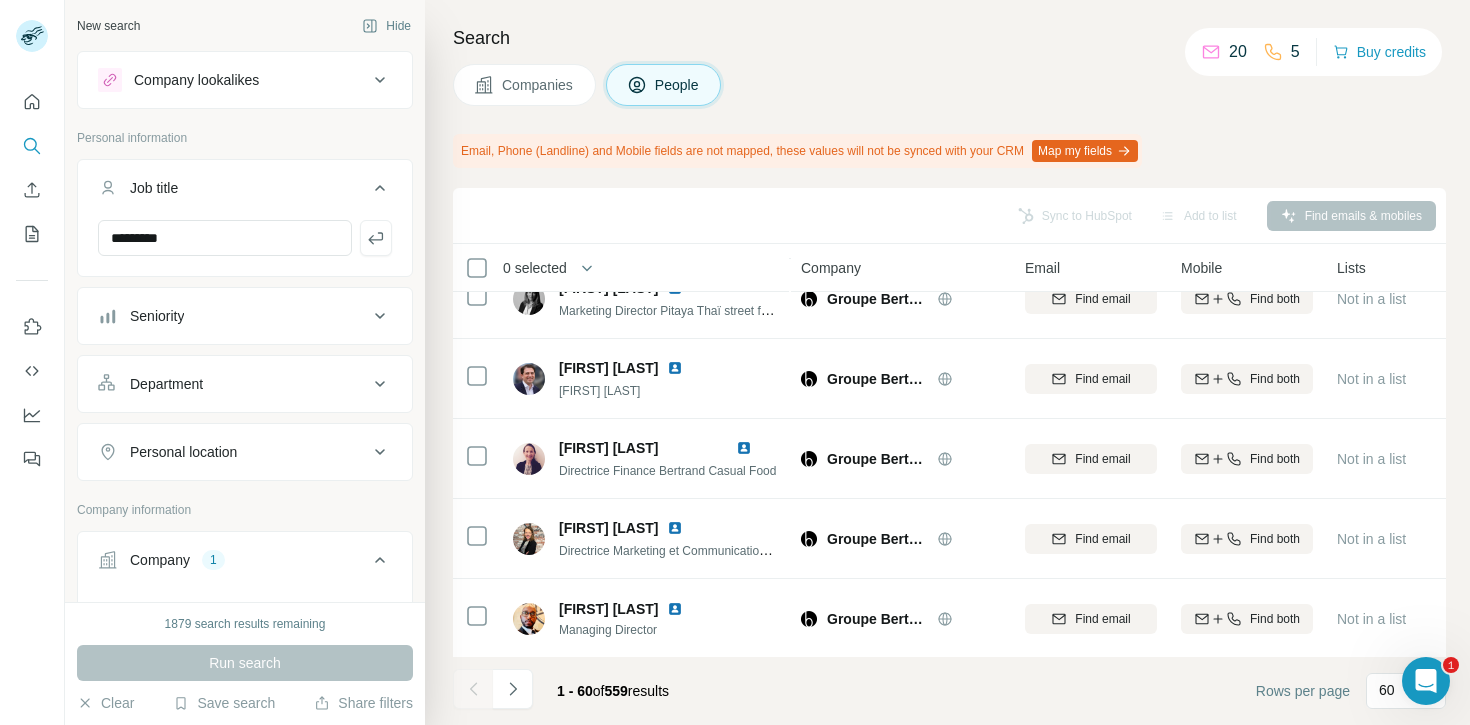 scroll, scrollTop: 3668, scrollLeft: 0, axis: vertical 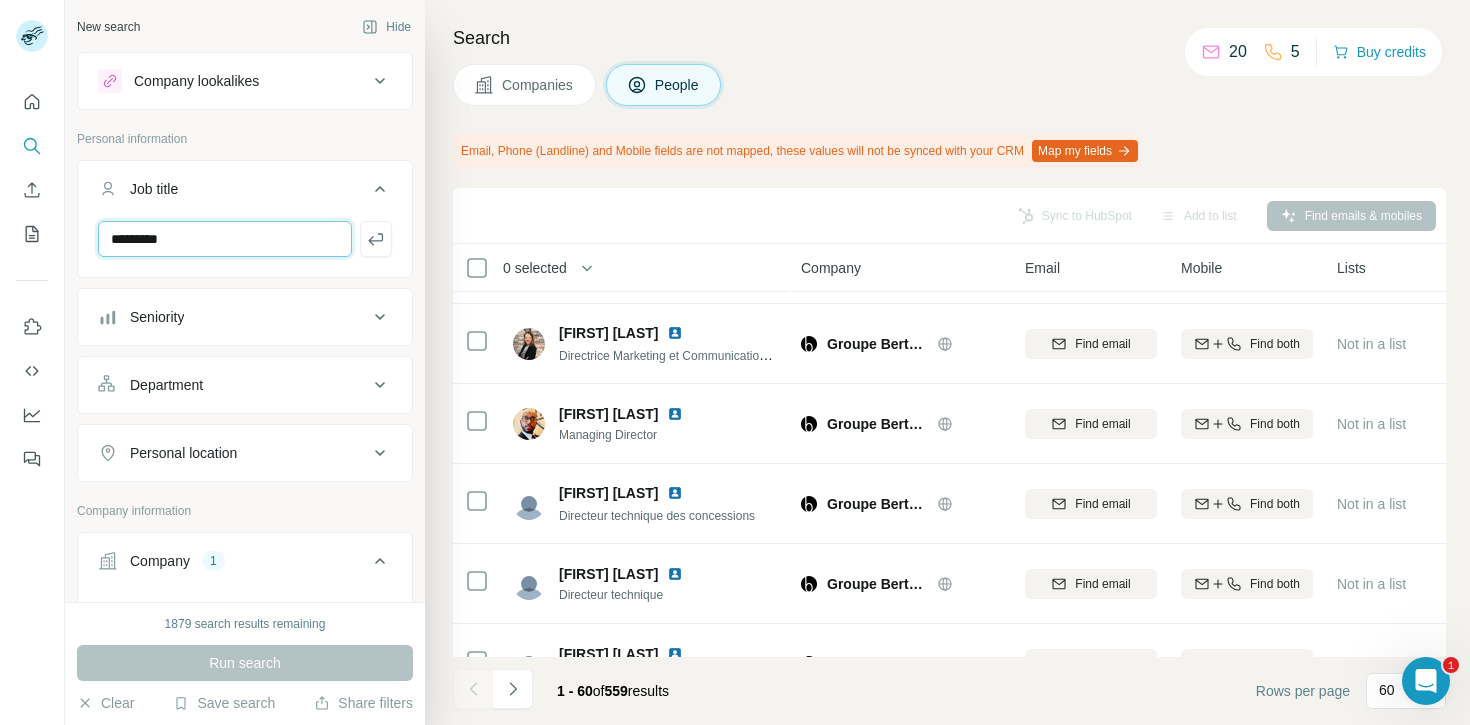 click on "*********" at bounding box center [225, 239] 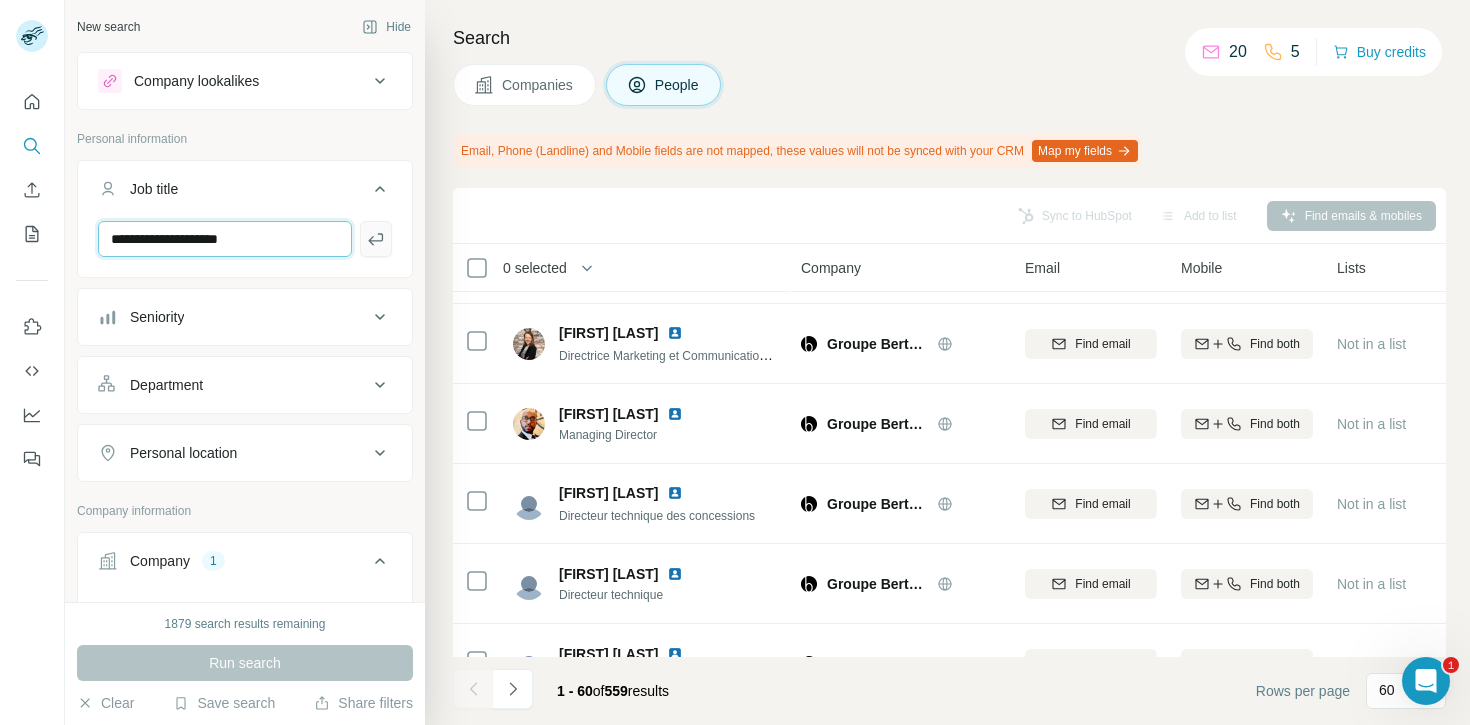 type on "**********" 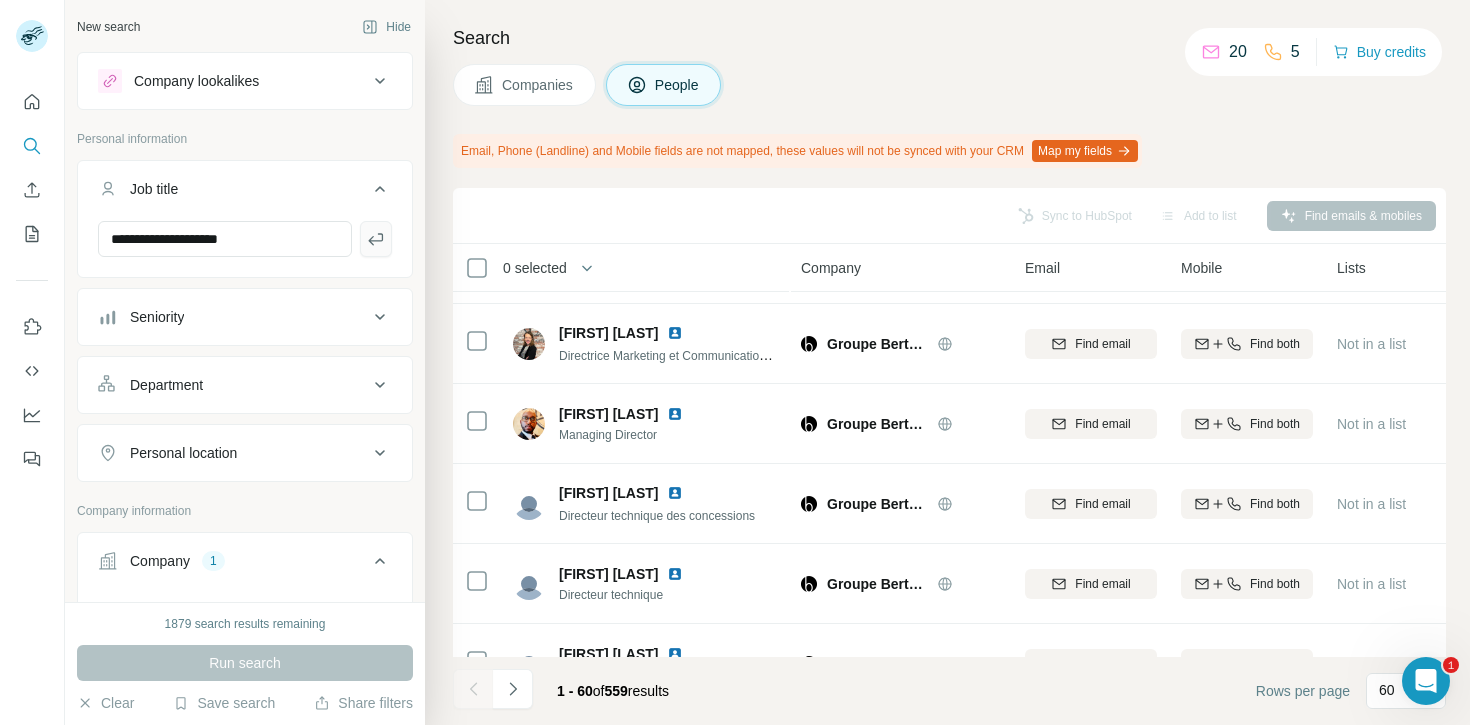 click 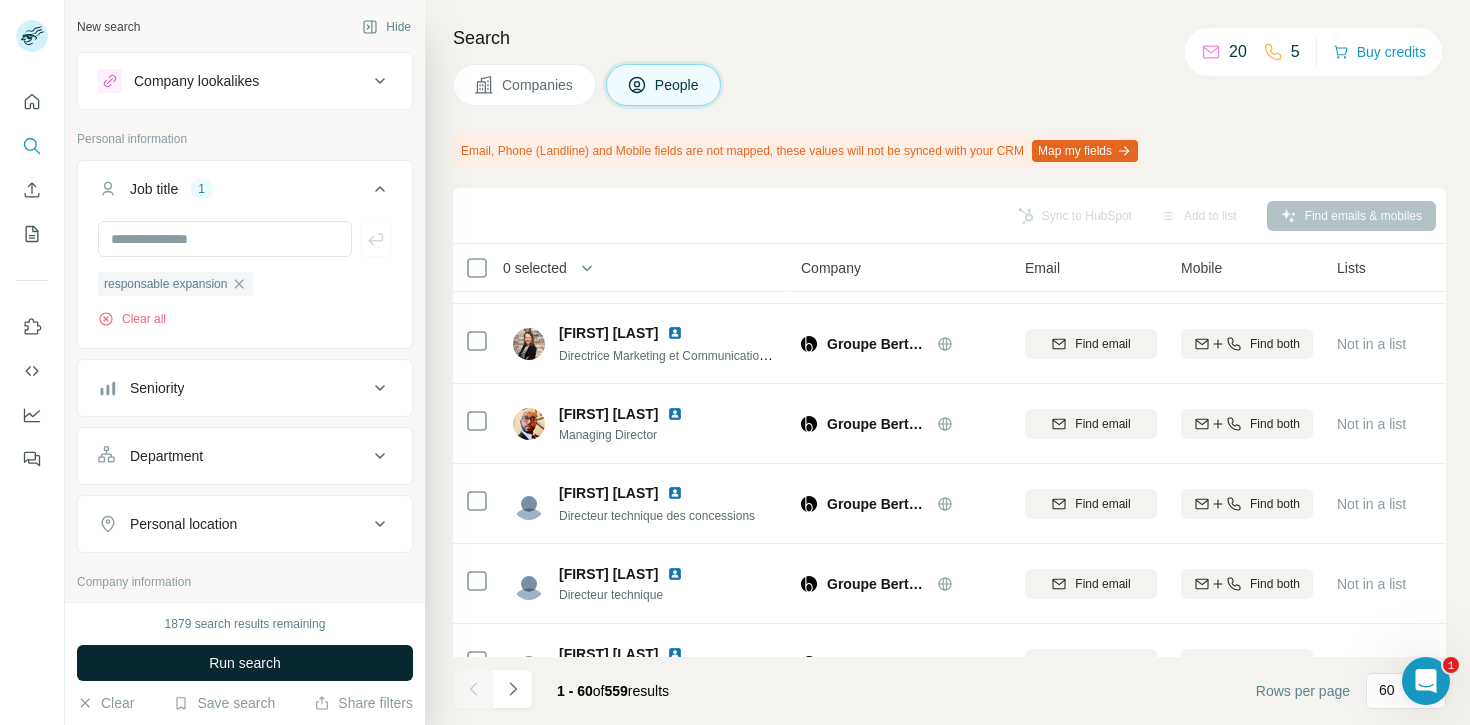 click on "Run search" at bounding box center [245, 663] 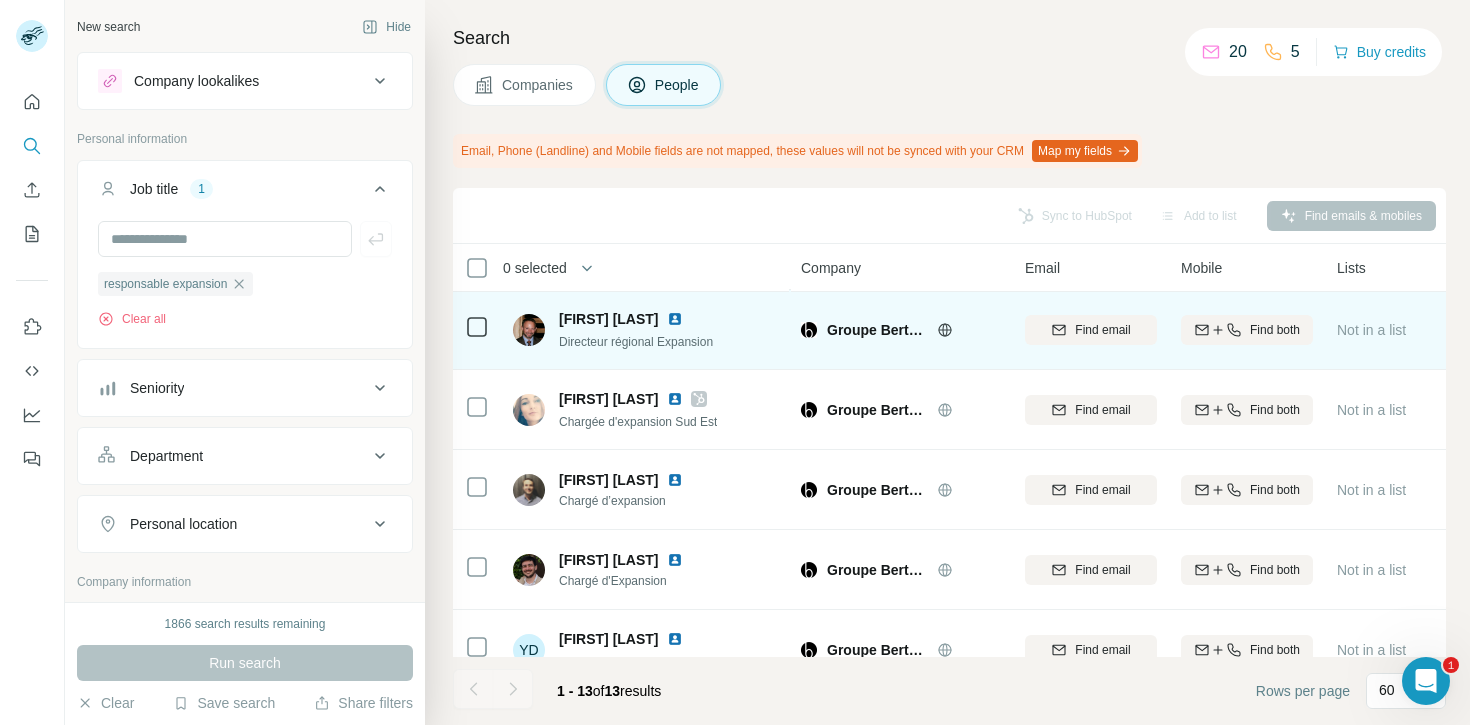 scroll, scrollTop: 644, scrollLeft: 0, axis: vertical 